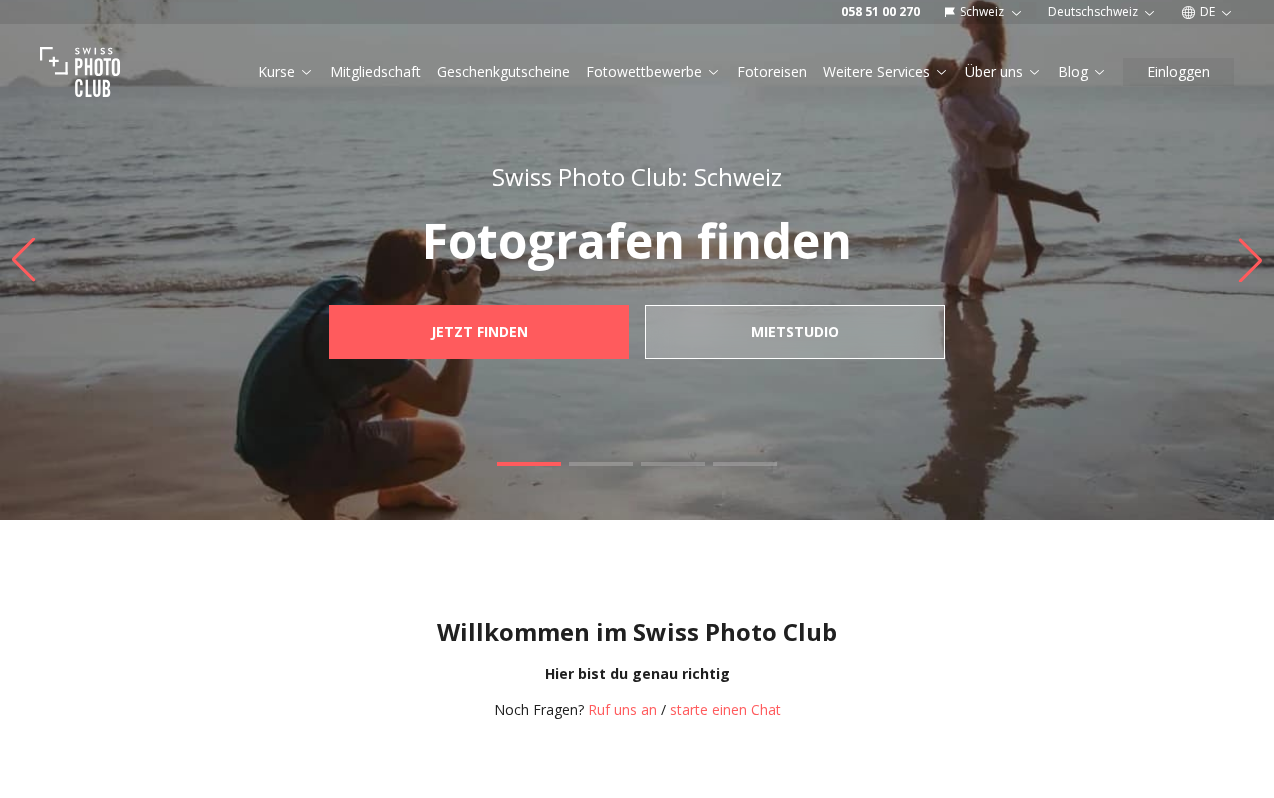 scroll, scrollTop: 0, scrollLeft: 0, axis: both 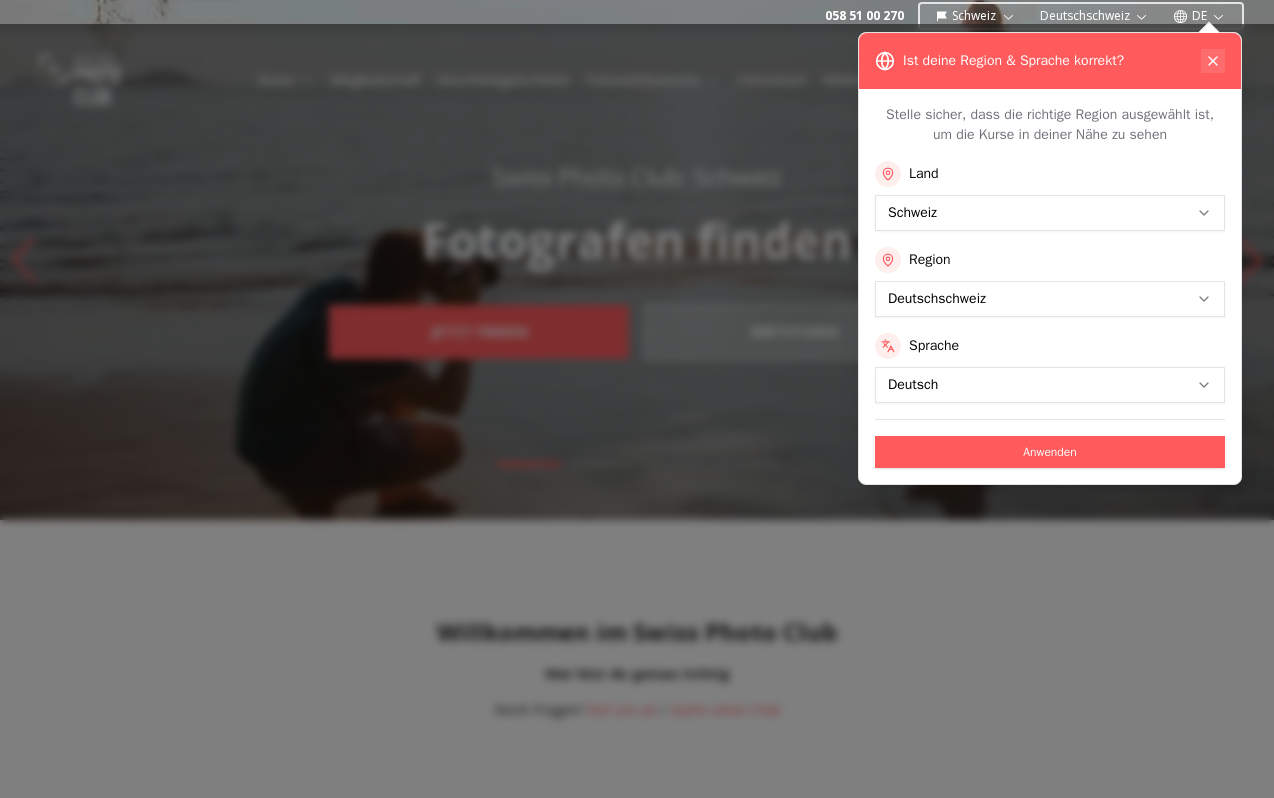 click 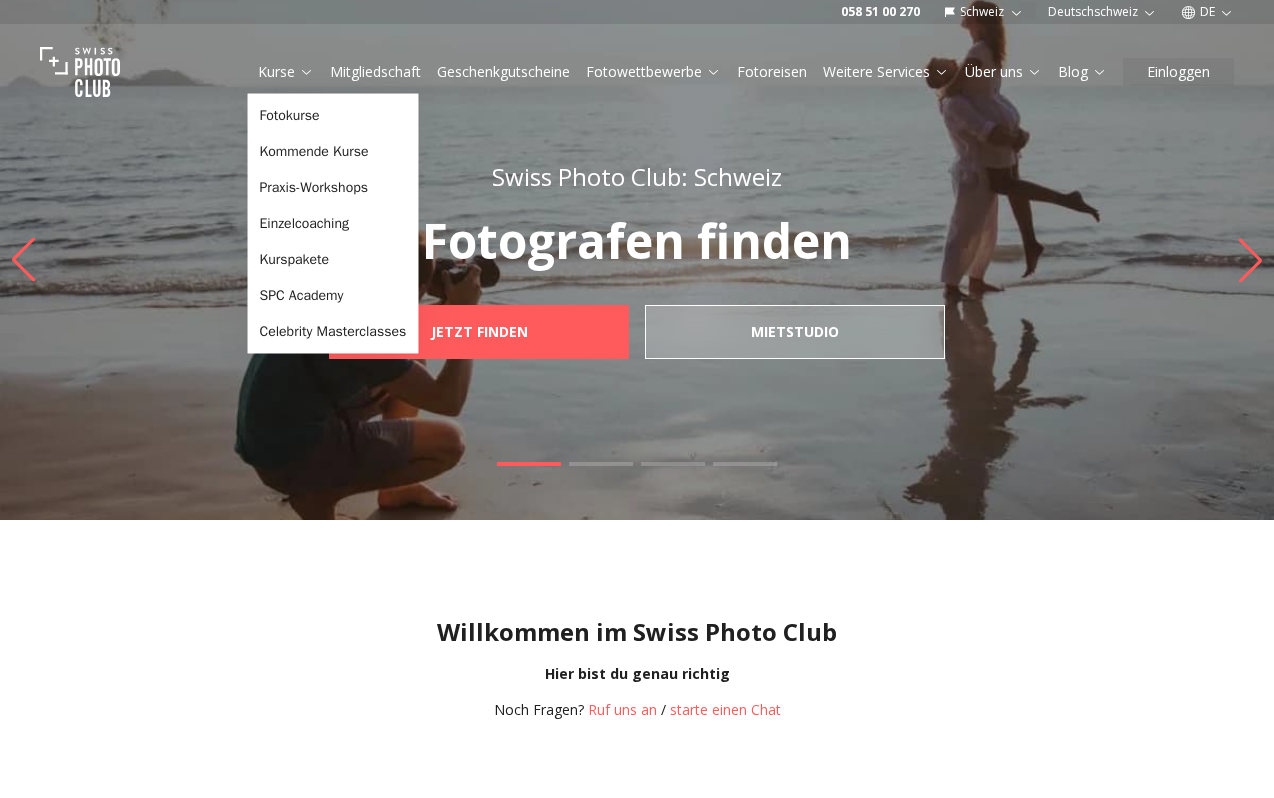 click 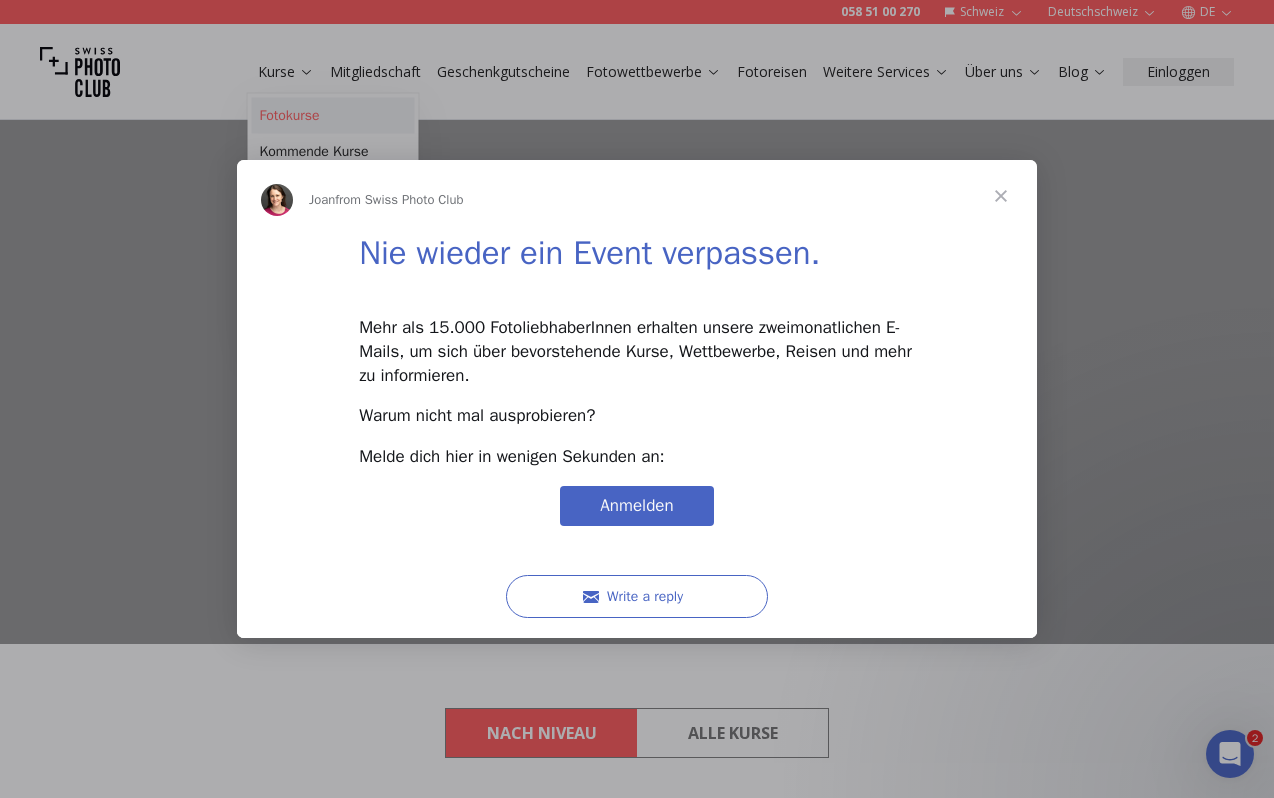 scroll, scrollTop: 0, scrollLeft: 0, axis: both 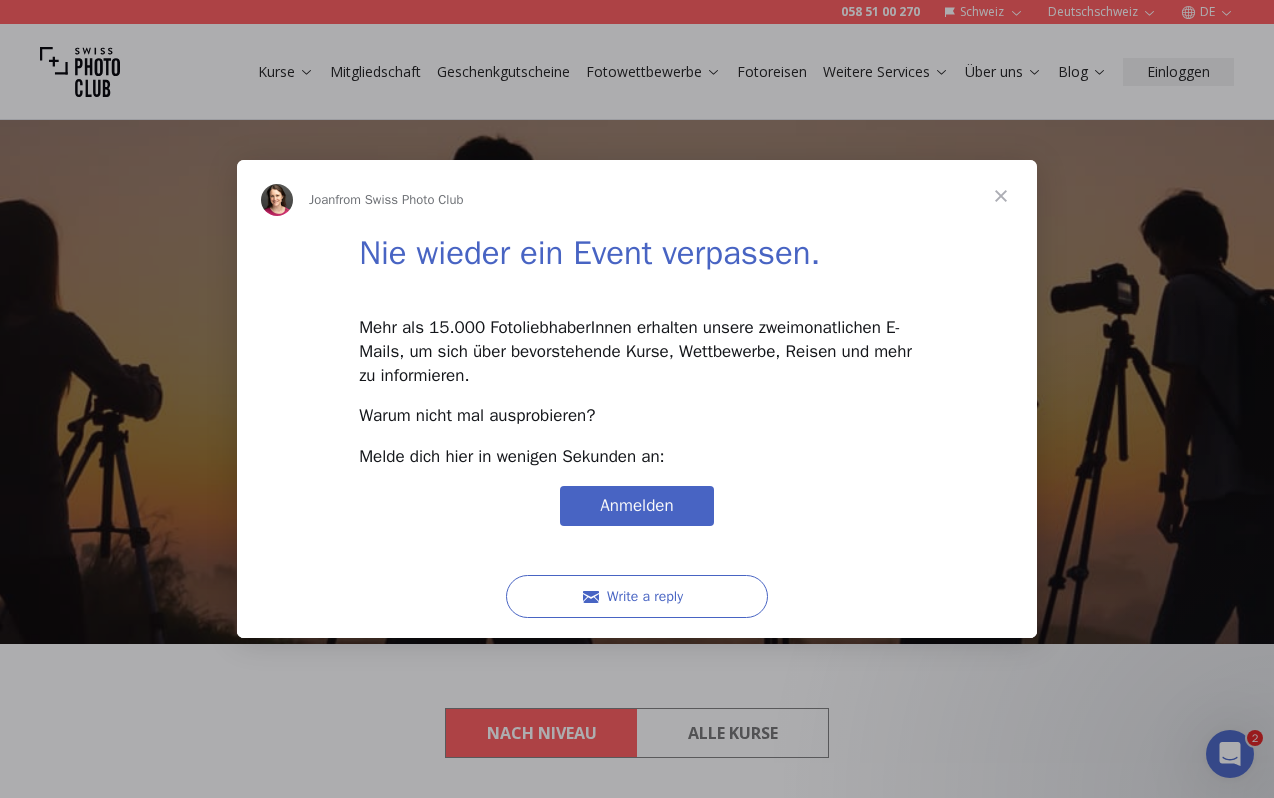 click at bounding box center [637, 399] 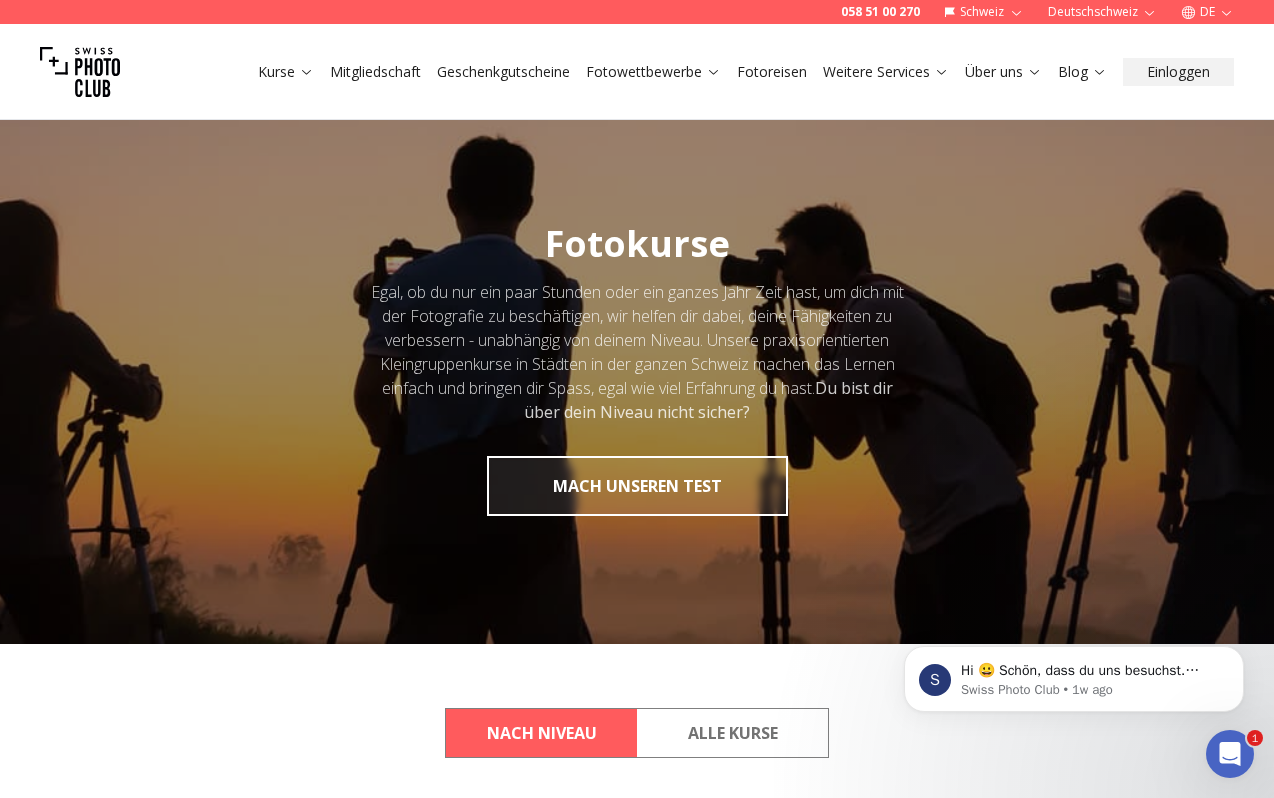 scroll, scrollTop: 0, scrollLeft: 0, axis: both 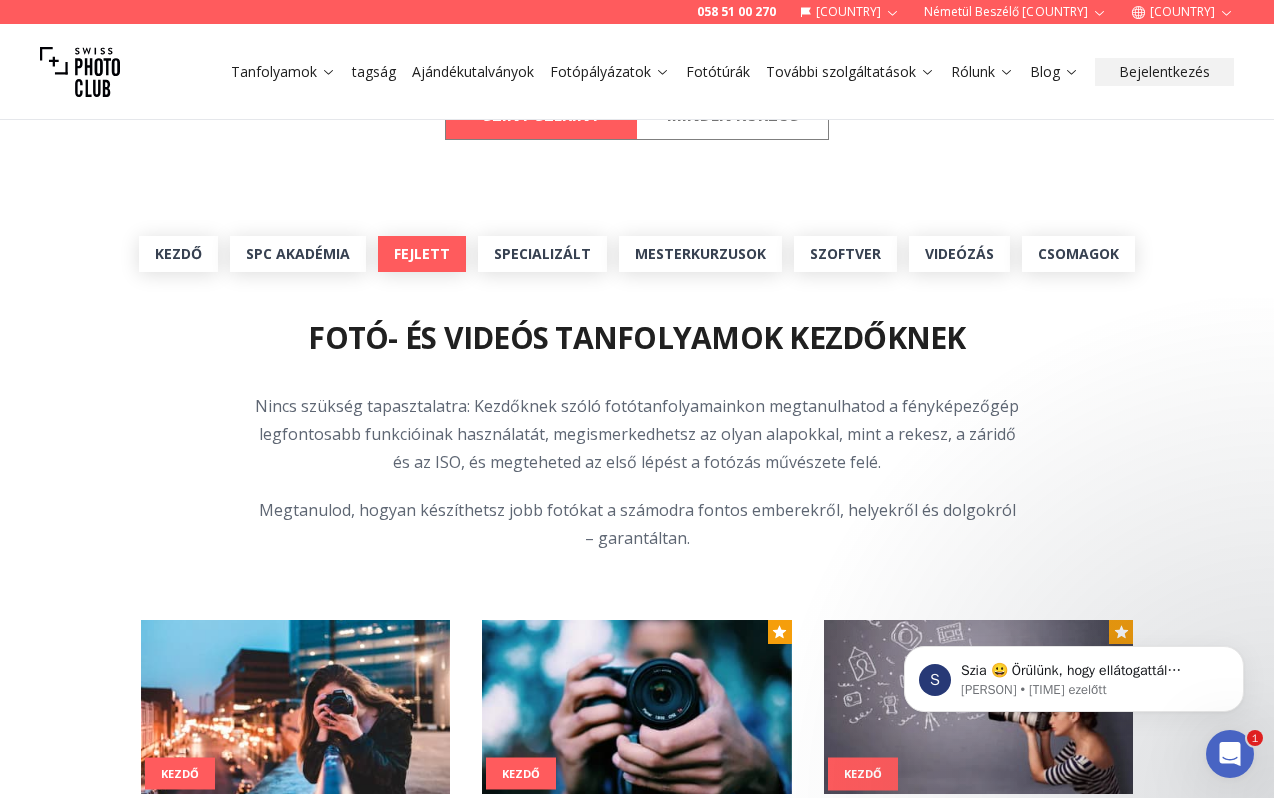click on "Fejlett" at bounding box center (422, 253) 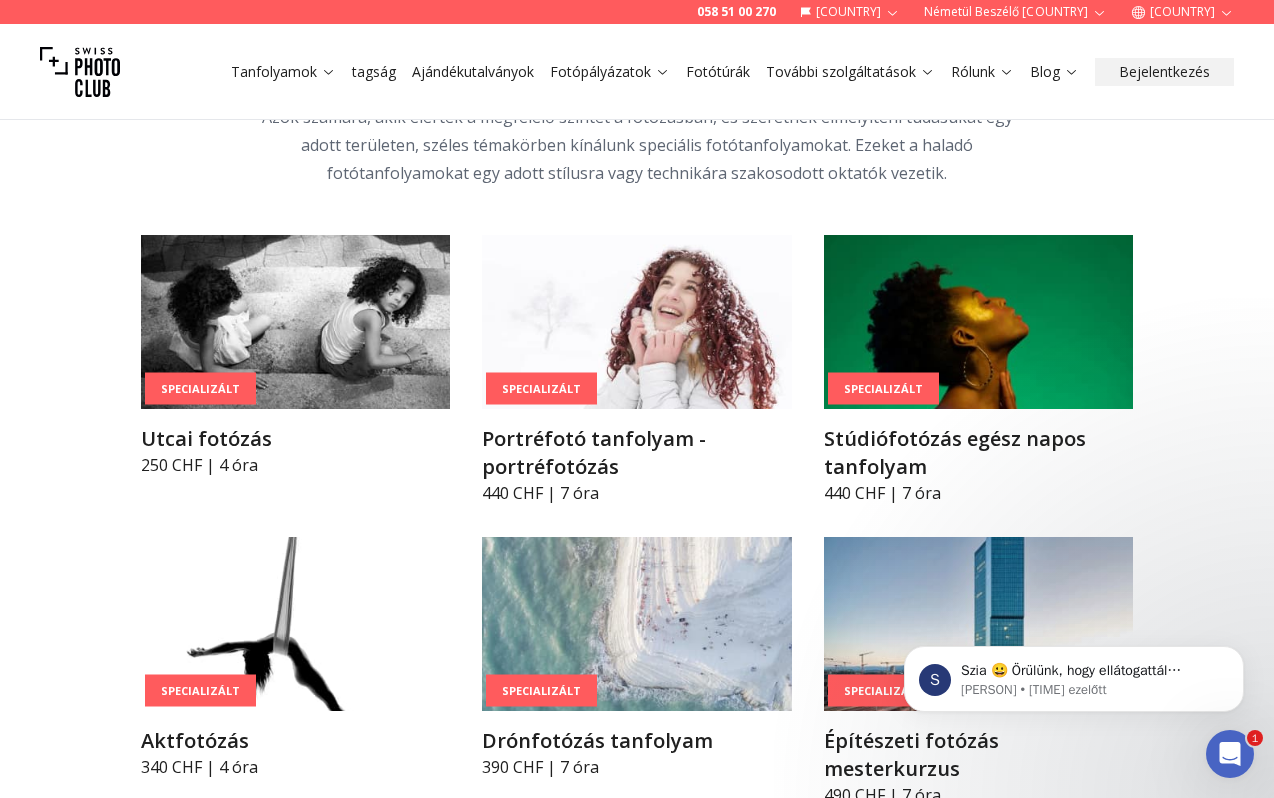 scroll, scrollTop: 3828, scrollLeft: 0, axis: vertical 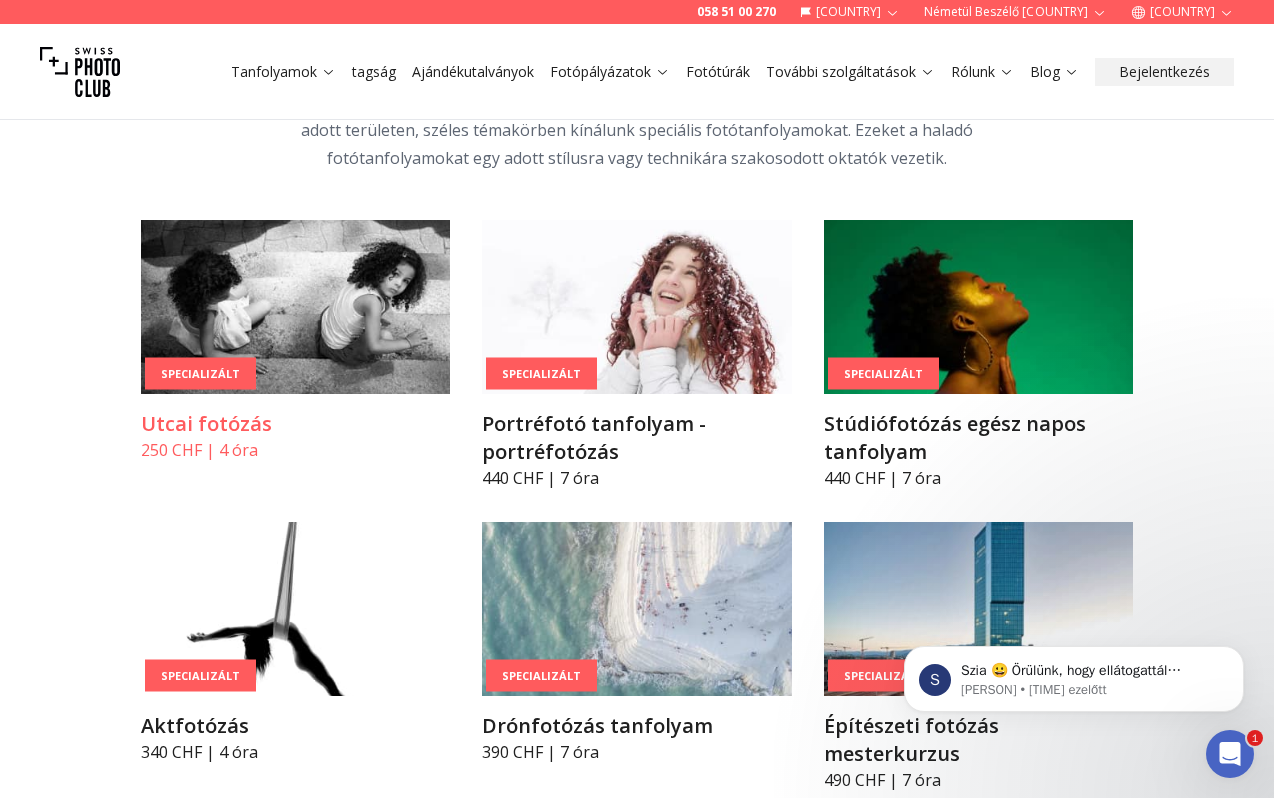 click on "Utcai fotózás" at bounding box center [206, 423] 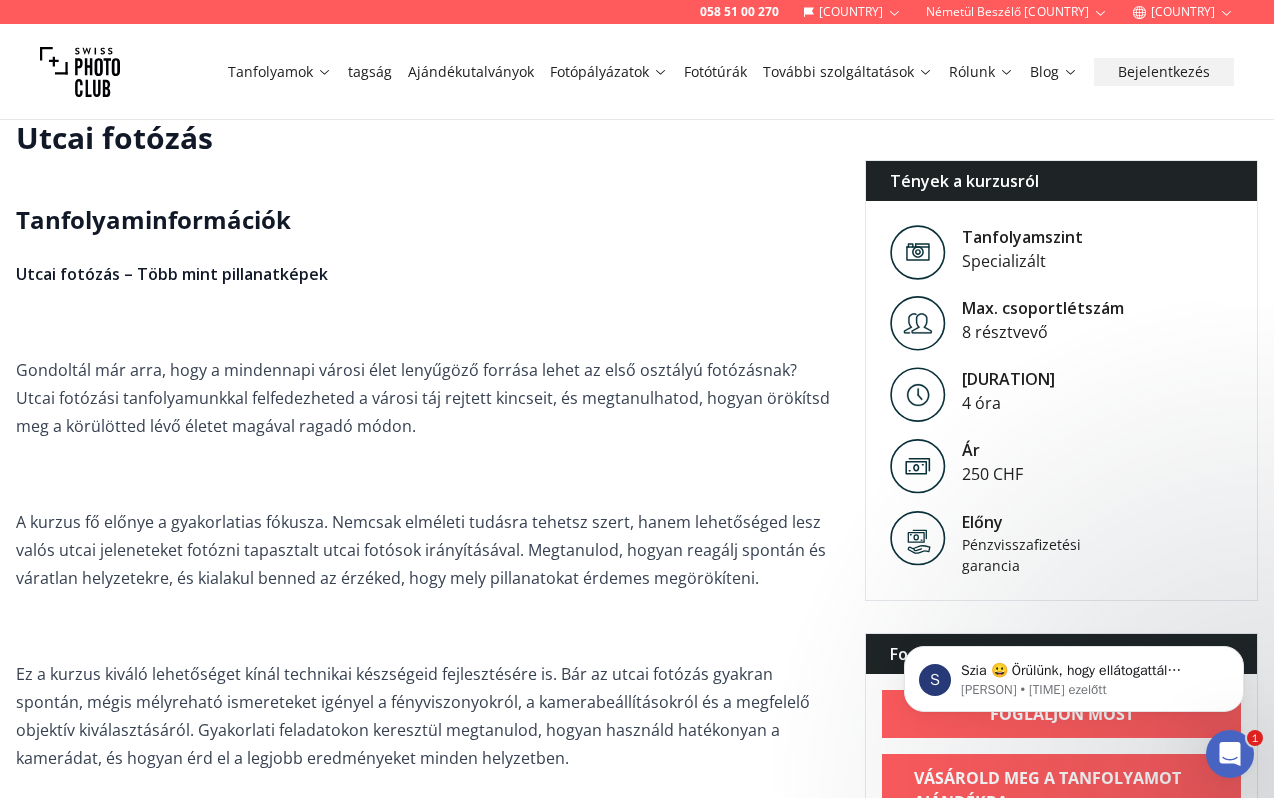 scroll, scrollTop: 383, scrollLeft: 0, axis: vertical 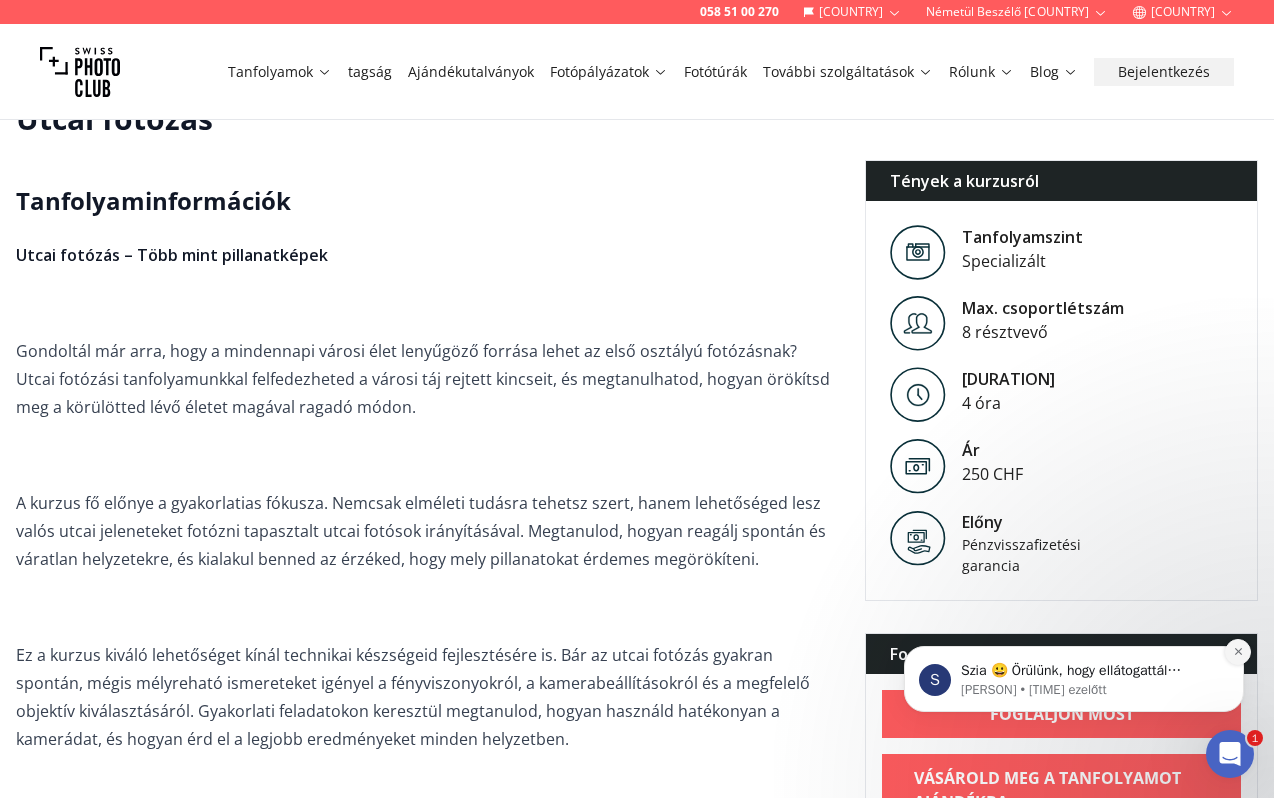 click 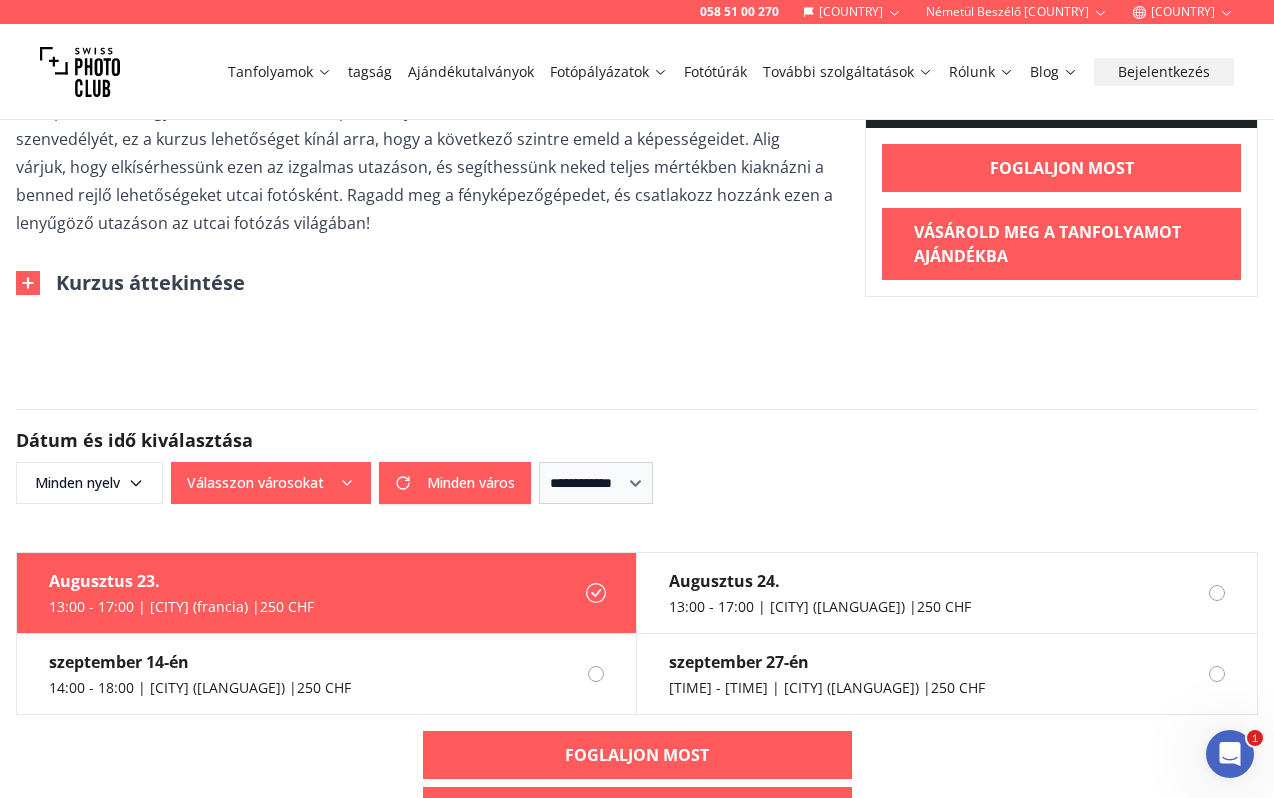 scroll, scrollTop: 1301, scrollLeft: 0, axis: vertical 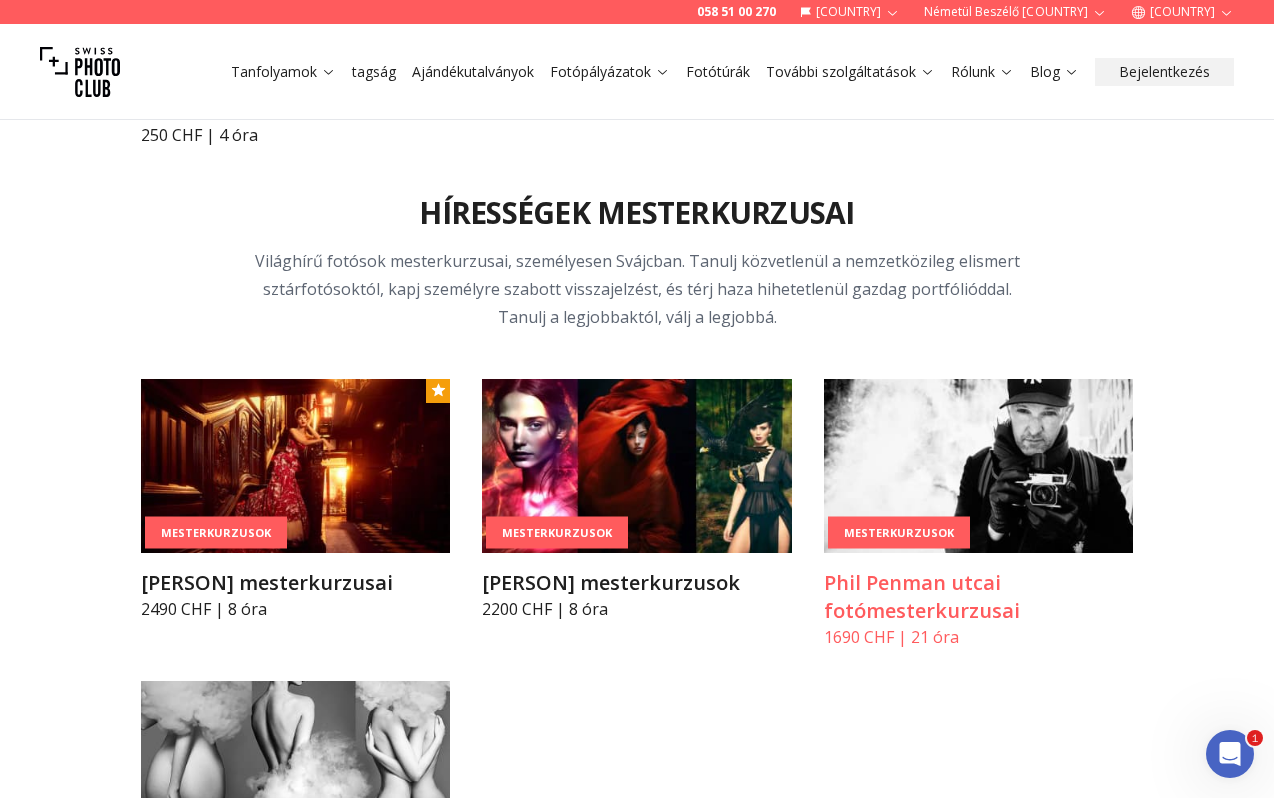 click on "Phil Penman utcai fotómesterkurzusai" at bounding box center (922, 596) 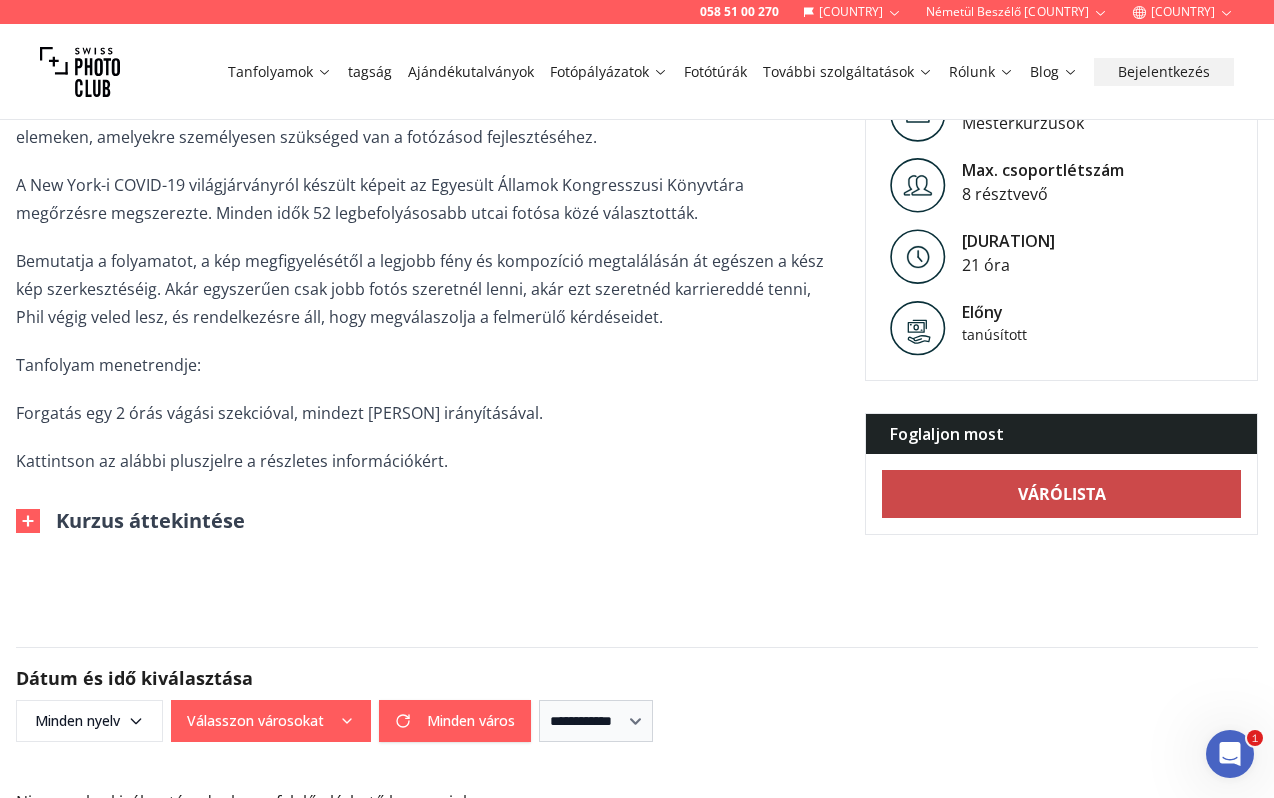 scroll, scrollTop: 724, scrollLeft: 0, axis: vertical 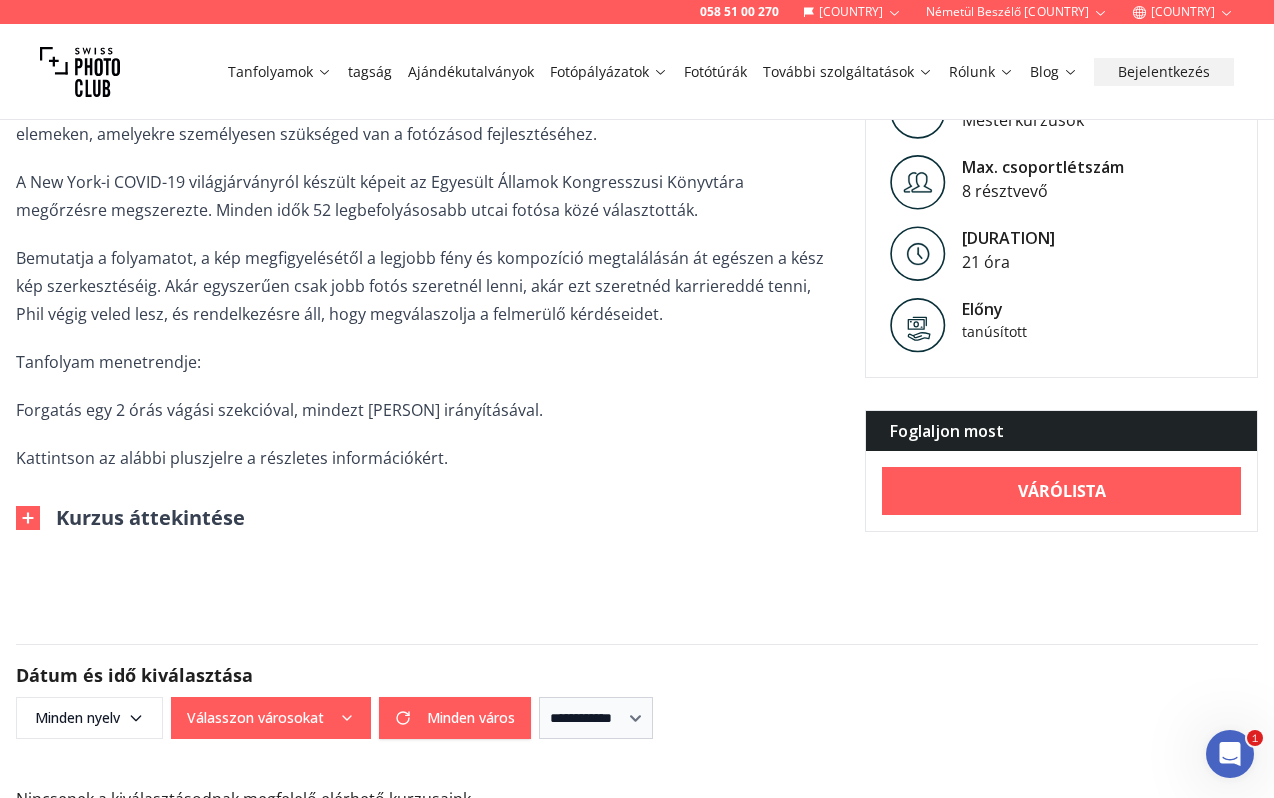click on "Foglaljon most" at bounding box center [947, 431] 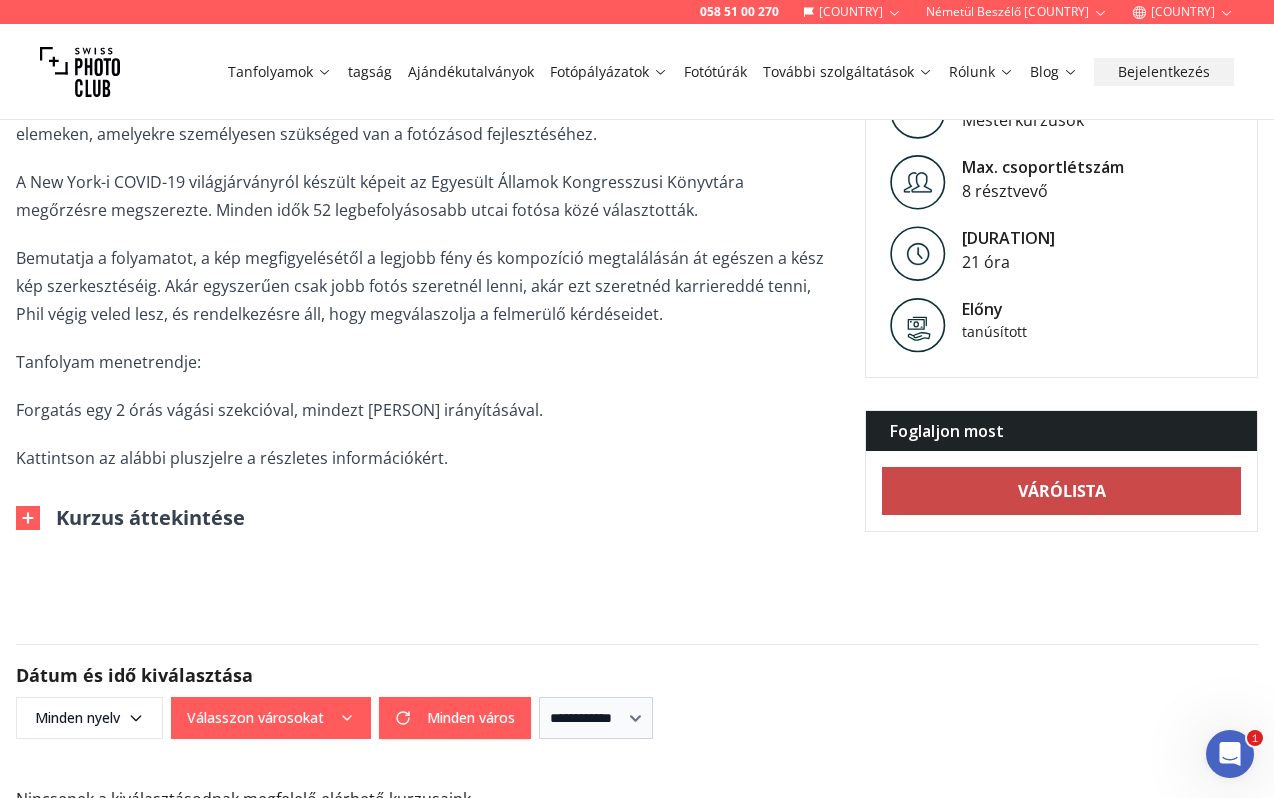 click on "Várólista" at bounding box center [1062, 491] 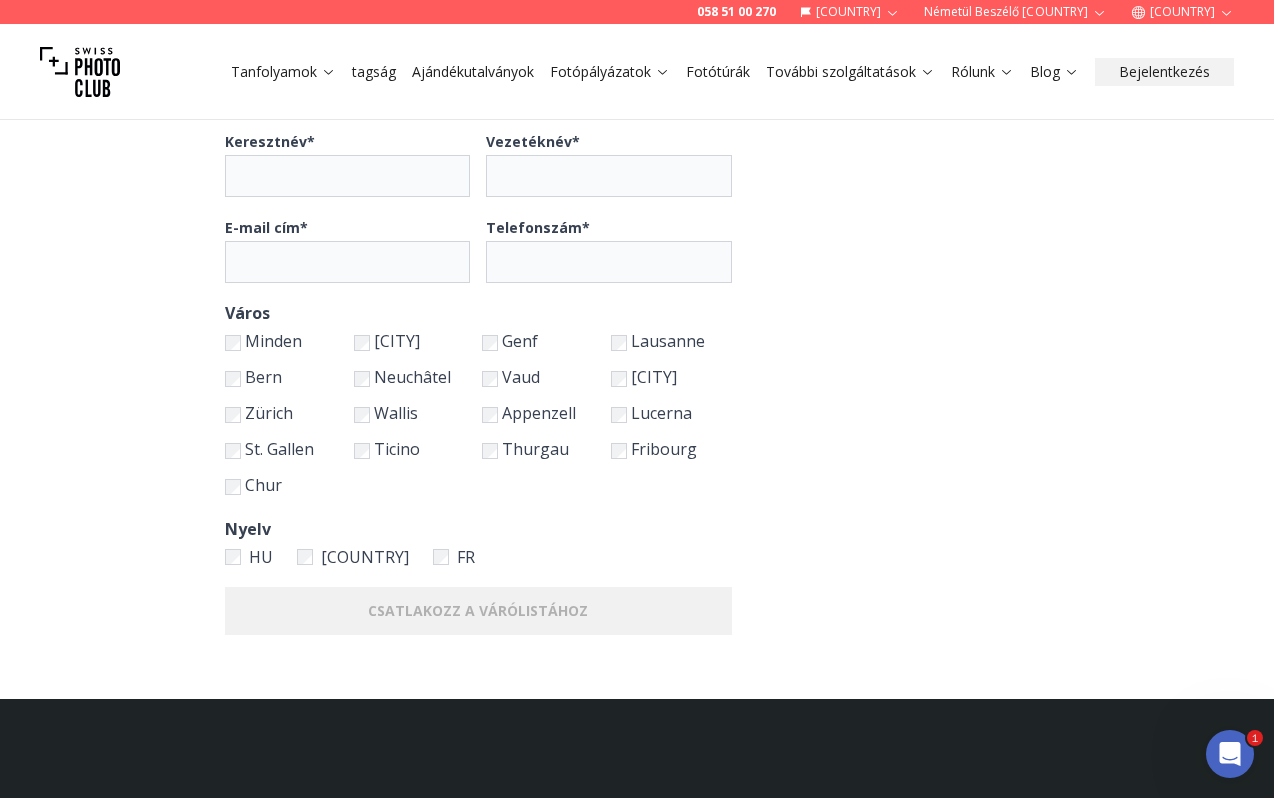 scroll, scrollTop: 0, scrollLeft: 0, axis: both 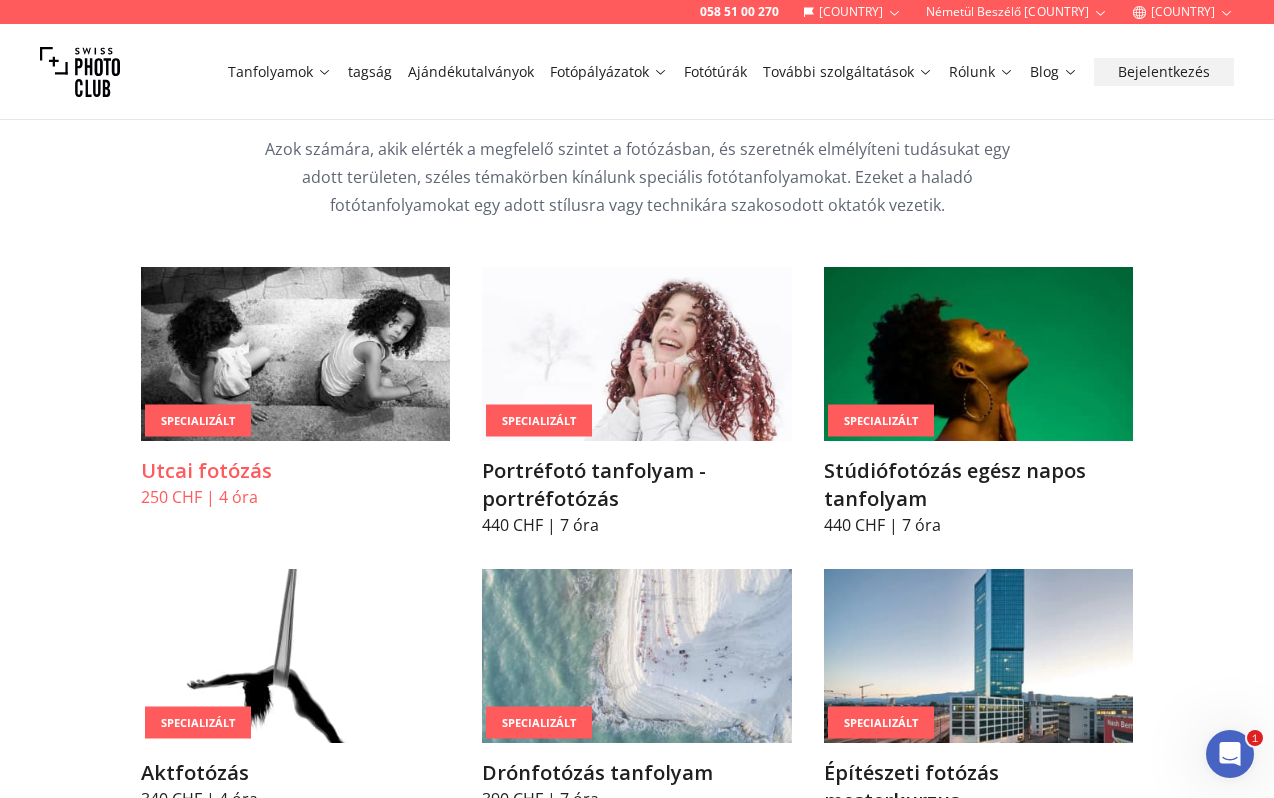 click on "Utcai fotózás" at bounding box center [206, 470] 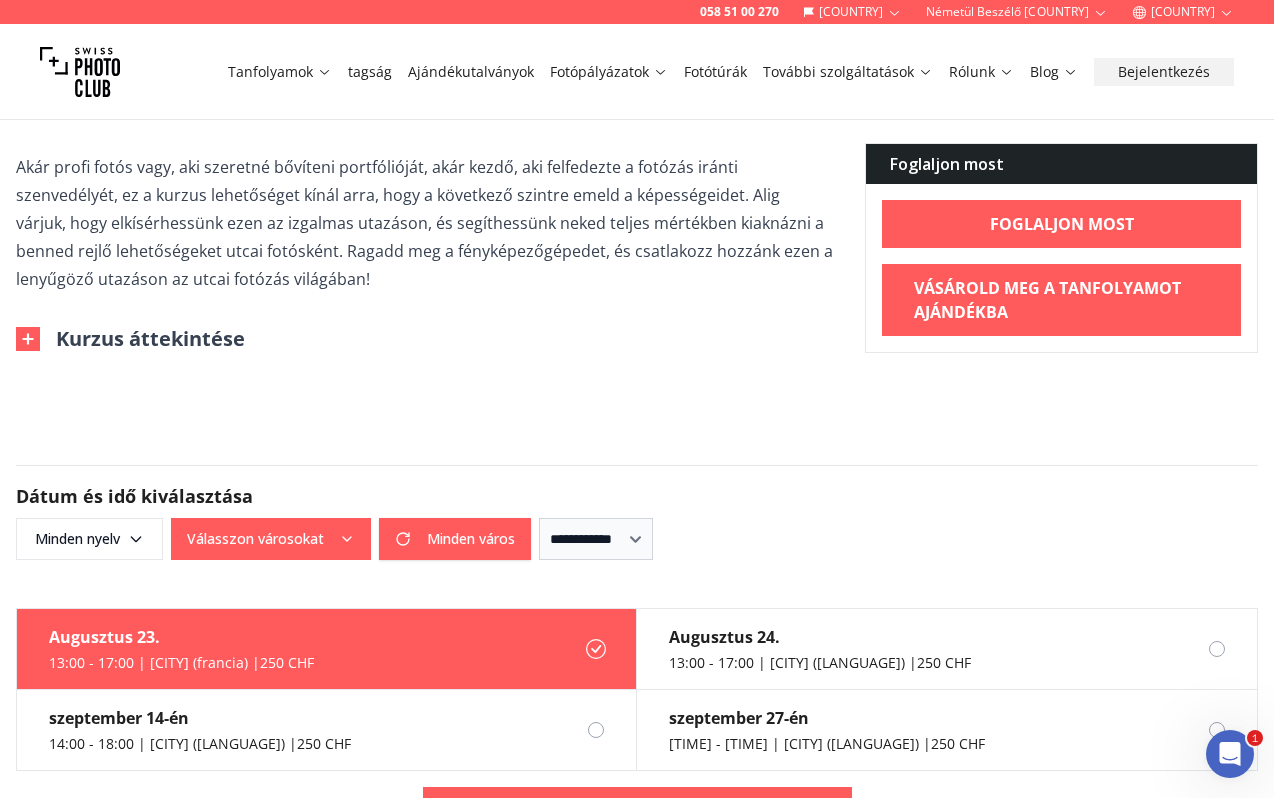scroll, scrollTop: 1239, scrollLeft: 0, axis: vertical 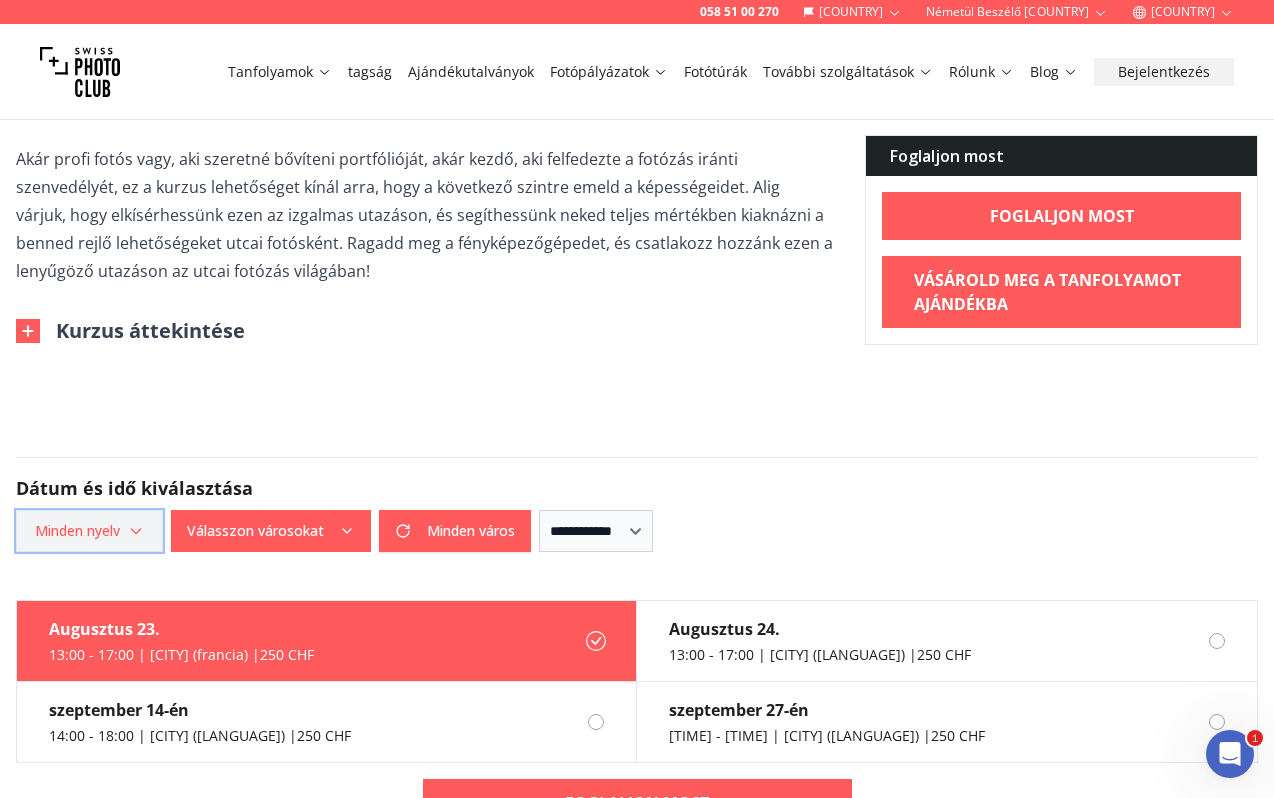 click 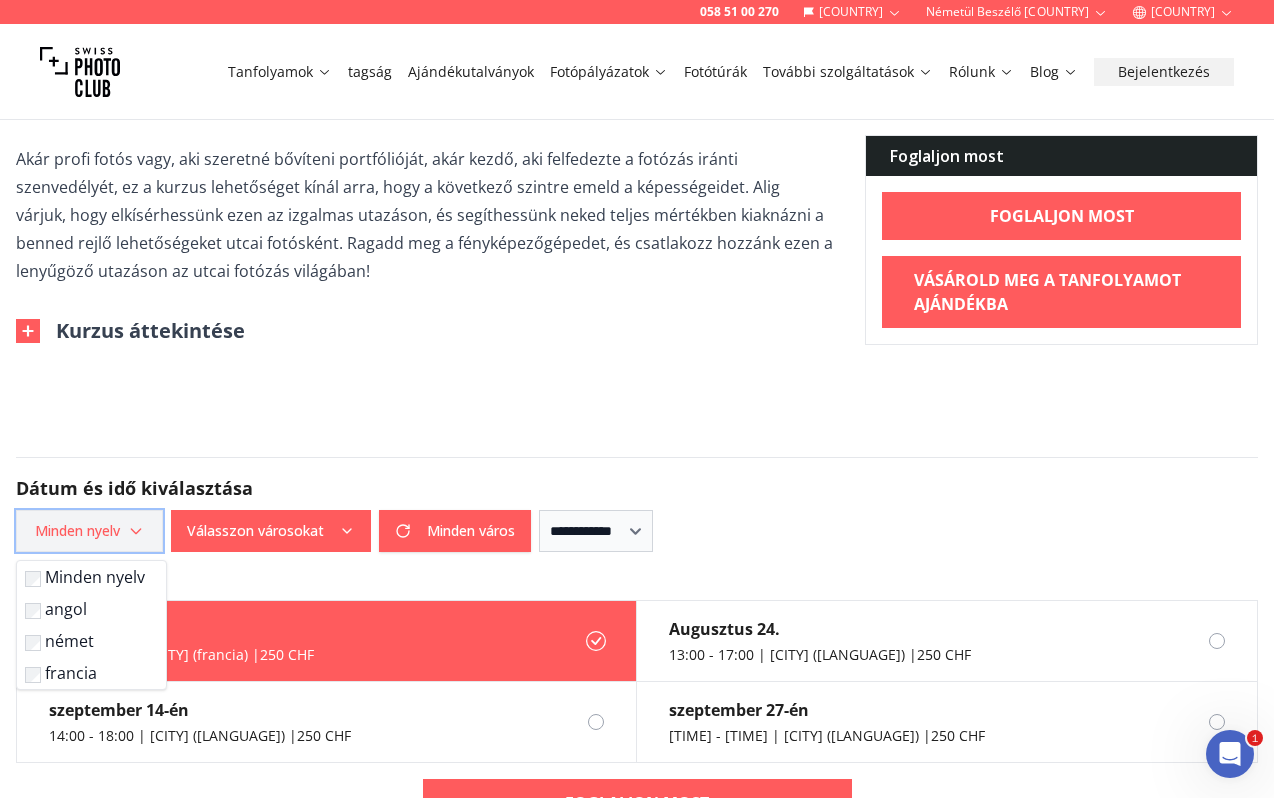 click 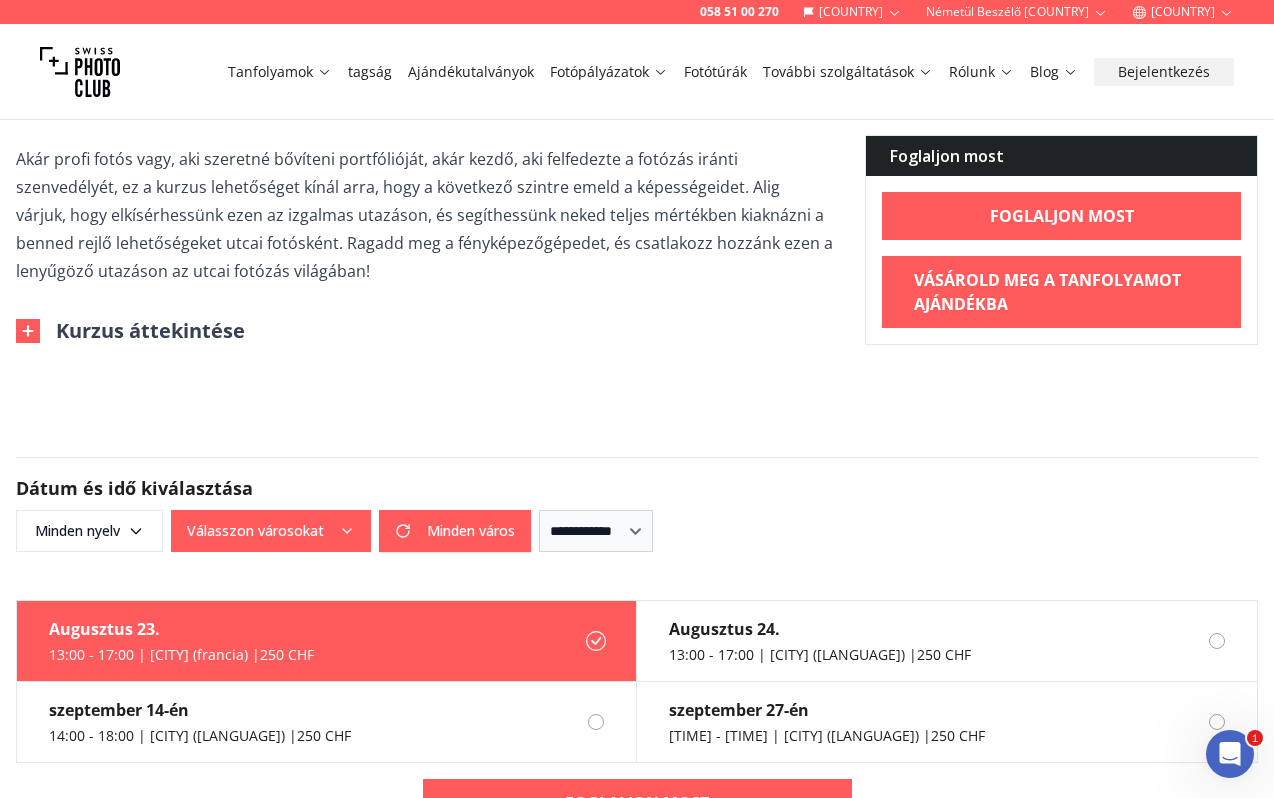click 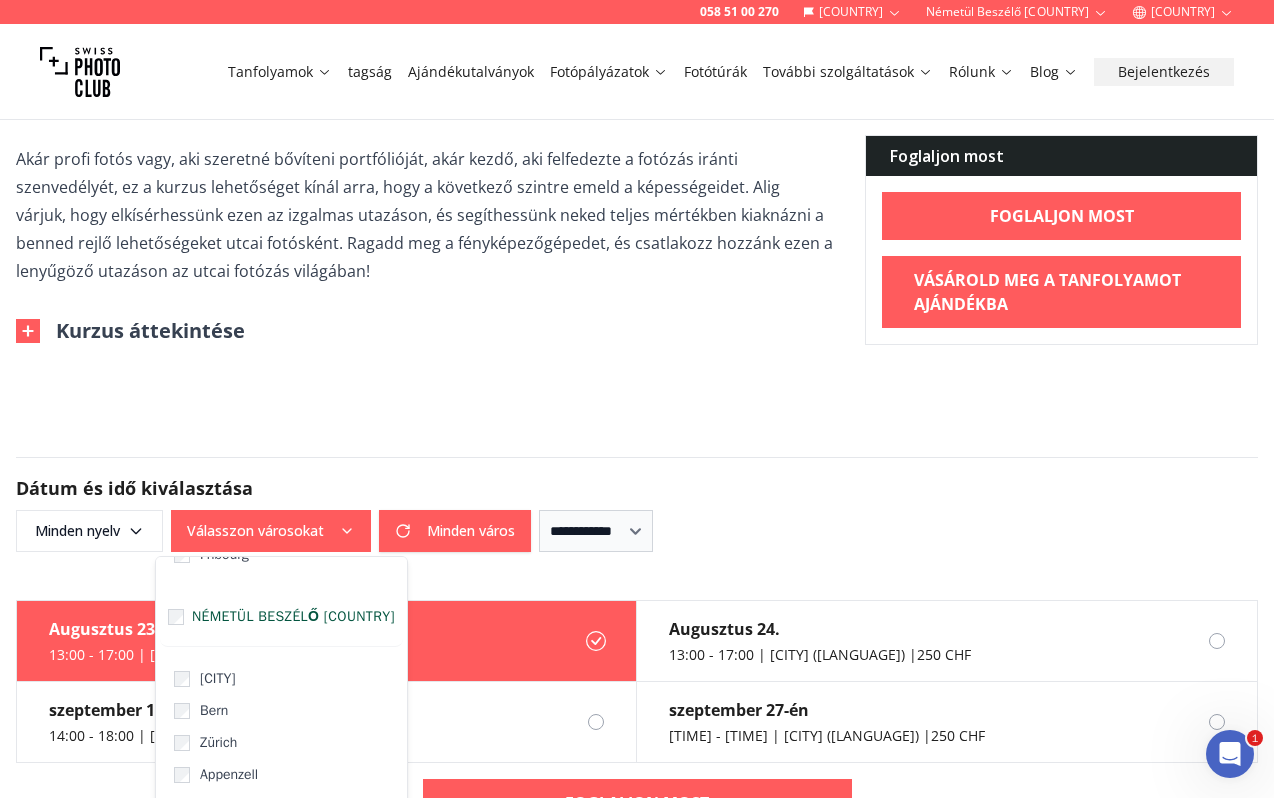 scroll, scrollTop: 291, scrollLeft: 0, axis: vertical 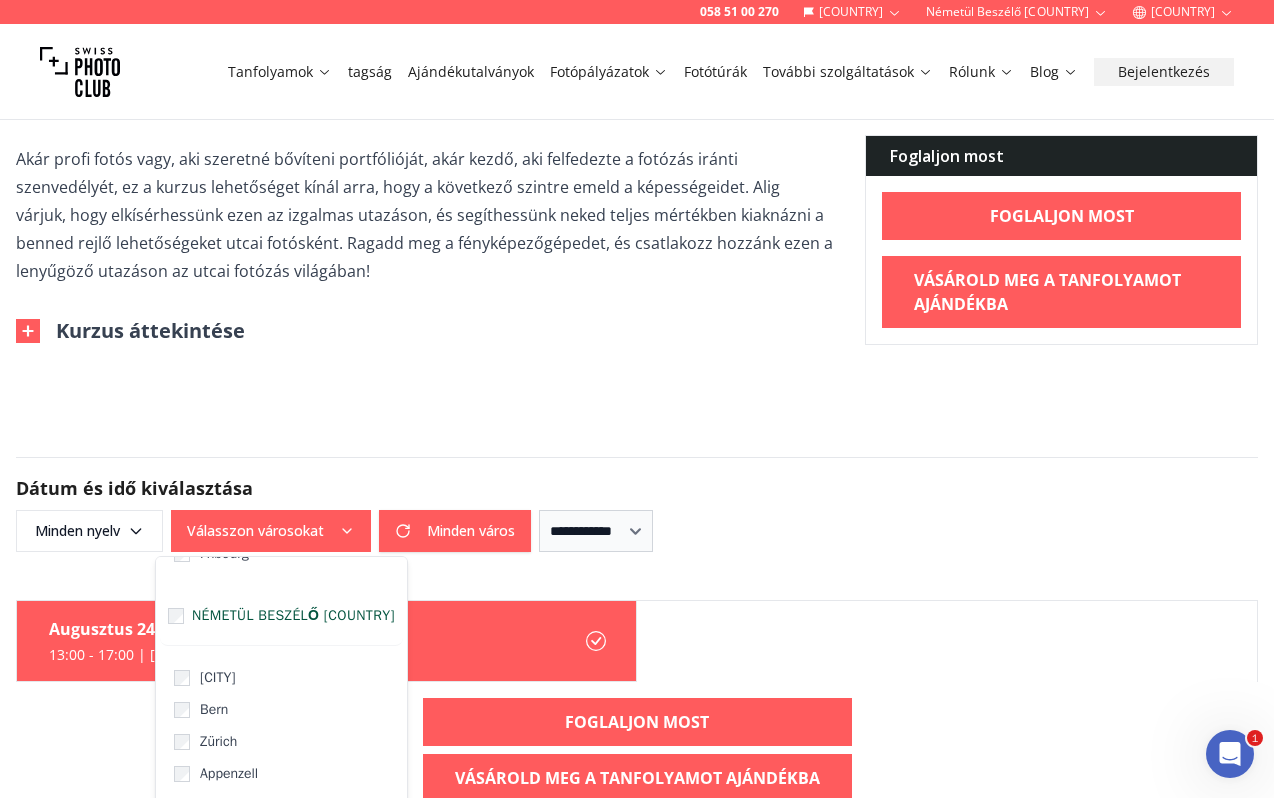 click on "**********" at bounding box center (637, 504) 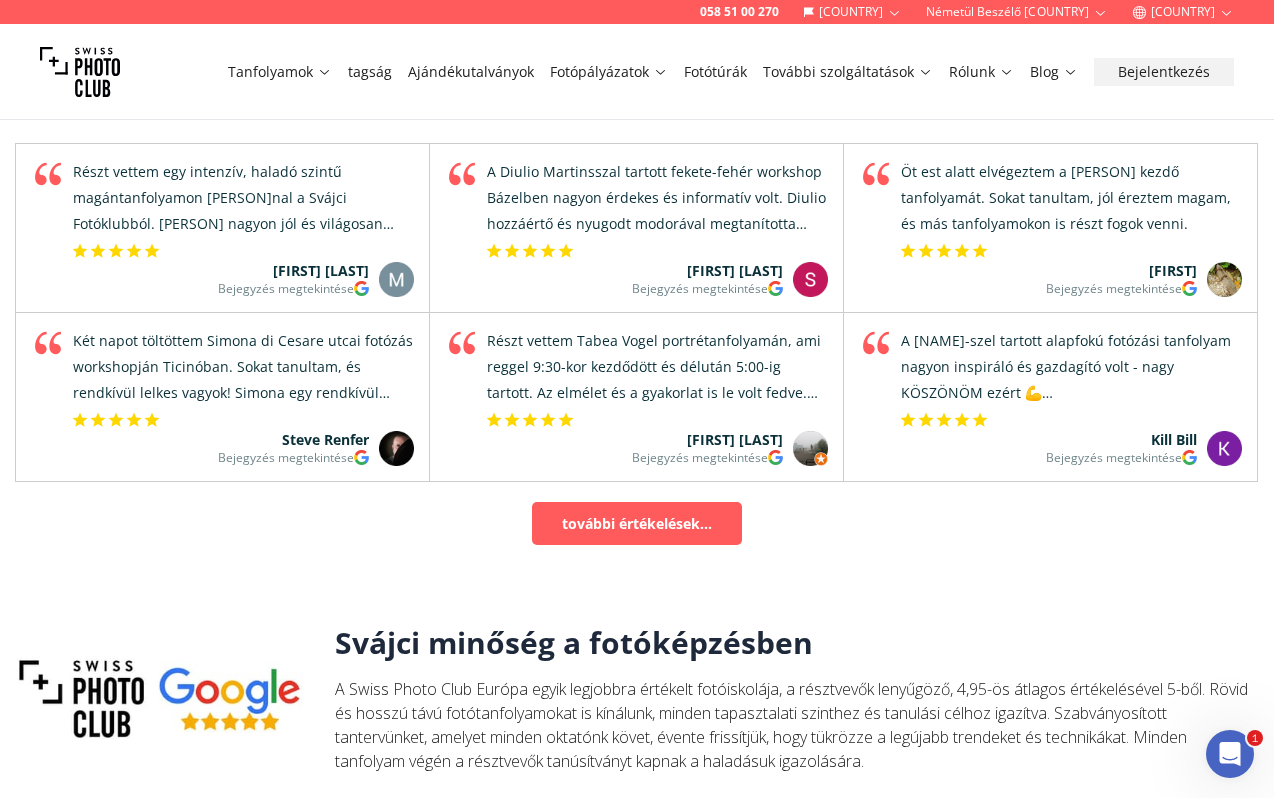 scroll, scrollTop: 2030, scrollLeft: 0, axis: vertical 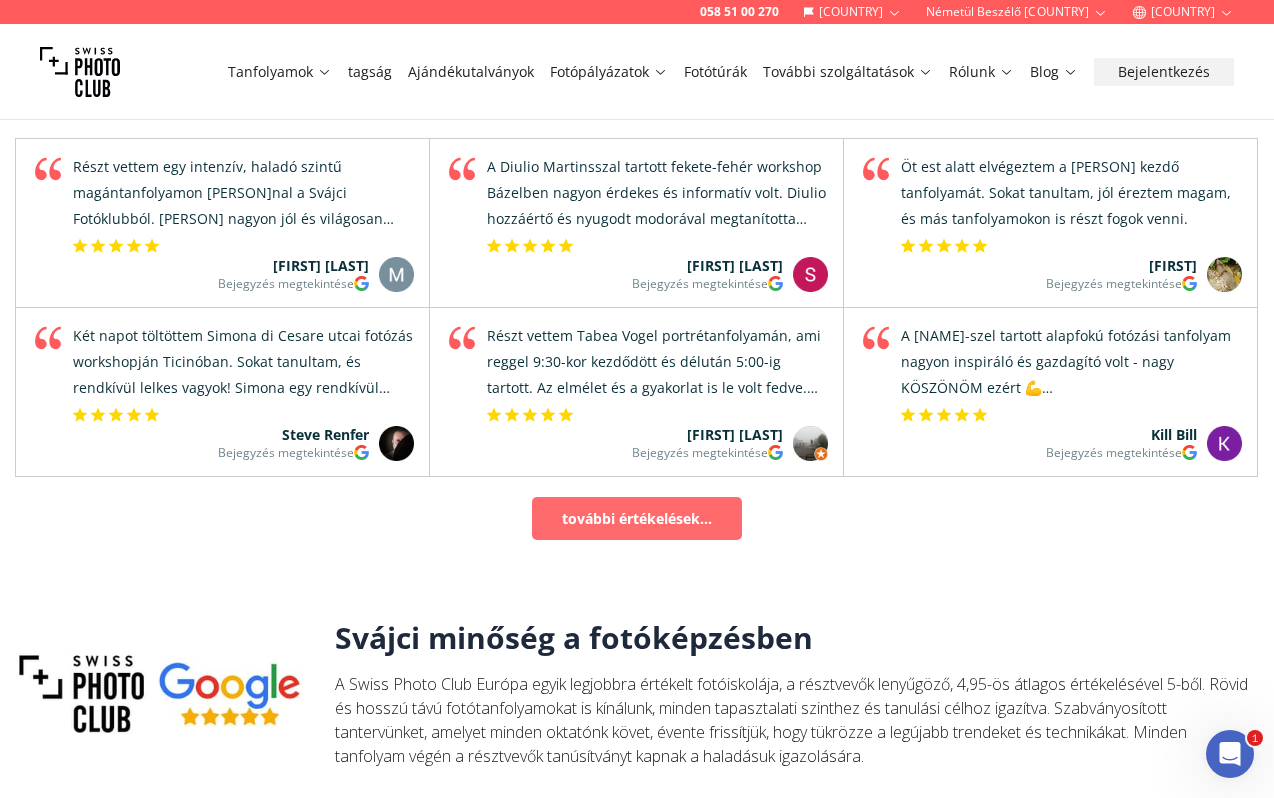 click on "további értékelések..." 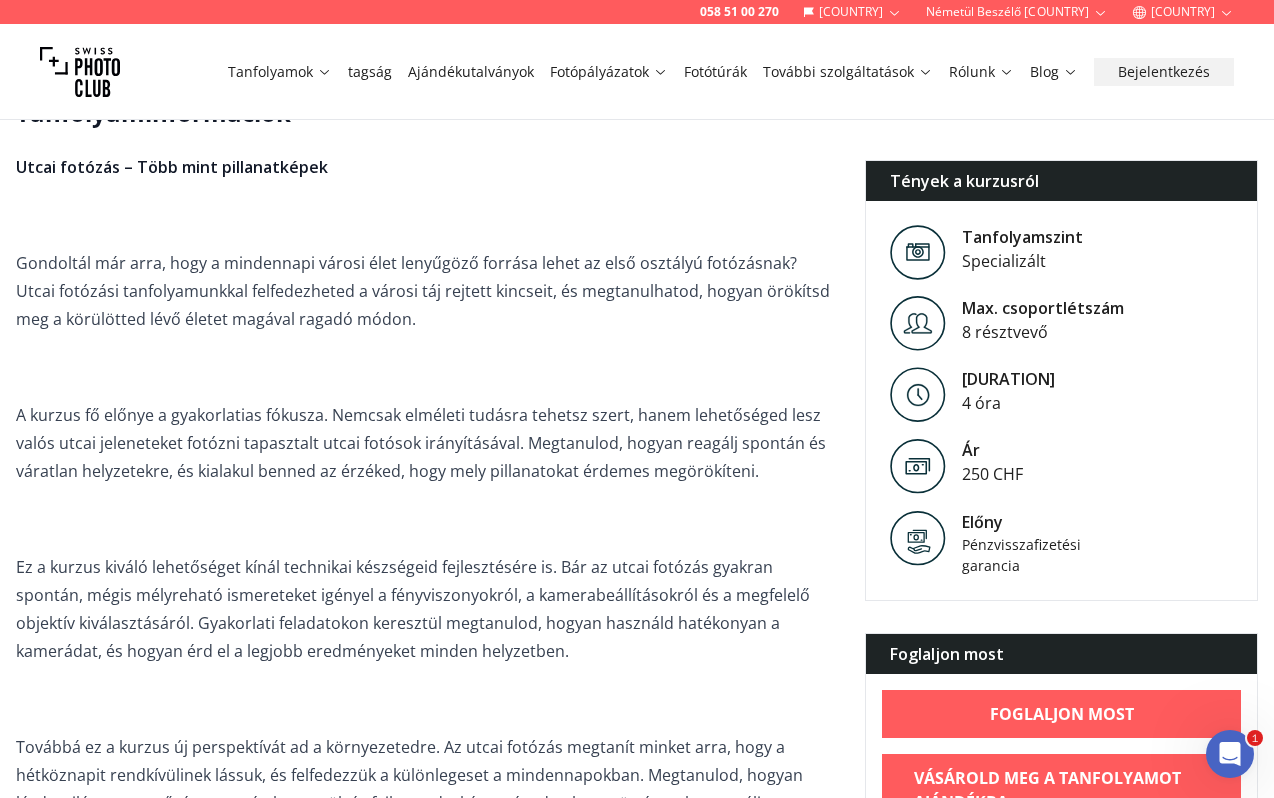 scroll, scrollTop: 0, scrollLeft: 0, axis: both 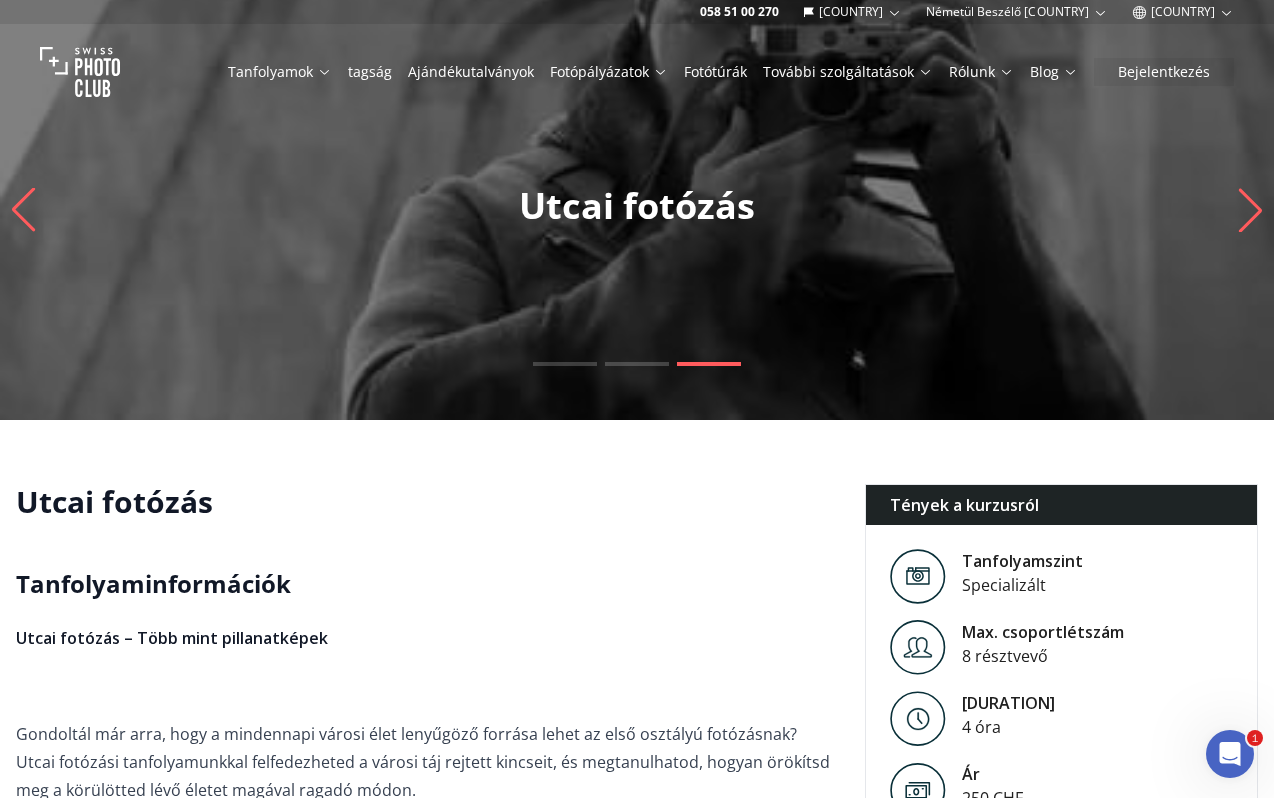 click 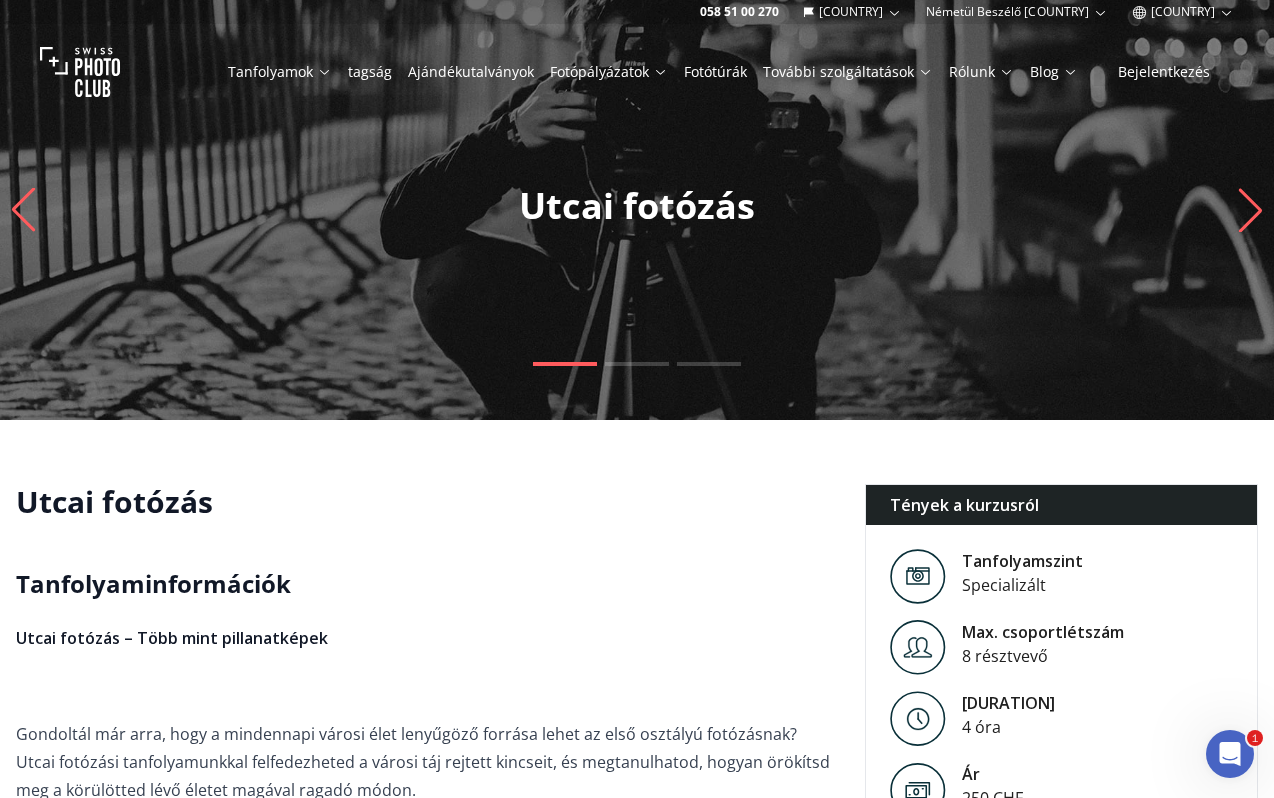 click 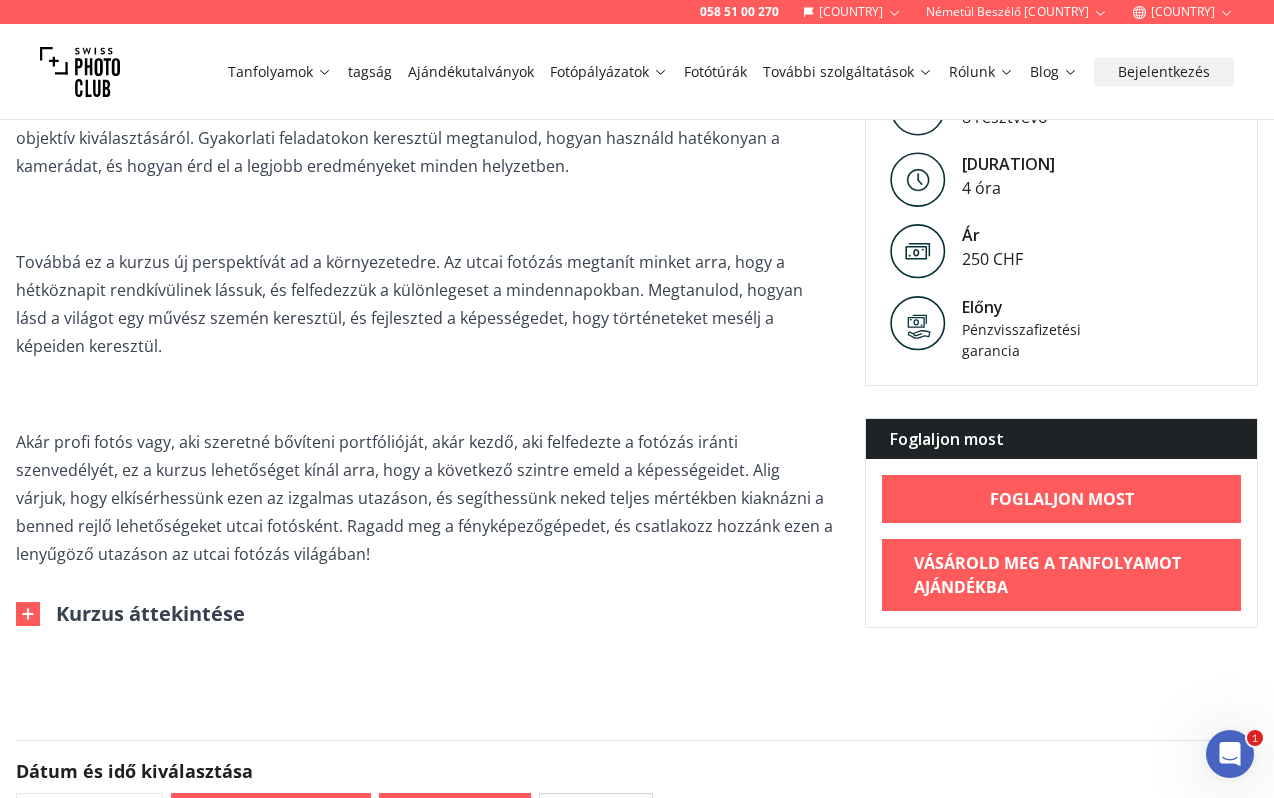 scroll, scrollTop: 749, scrollLeft: 0, axis: vertical 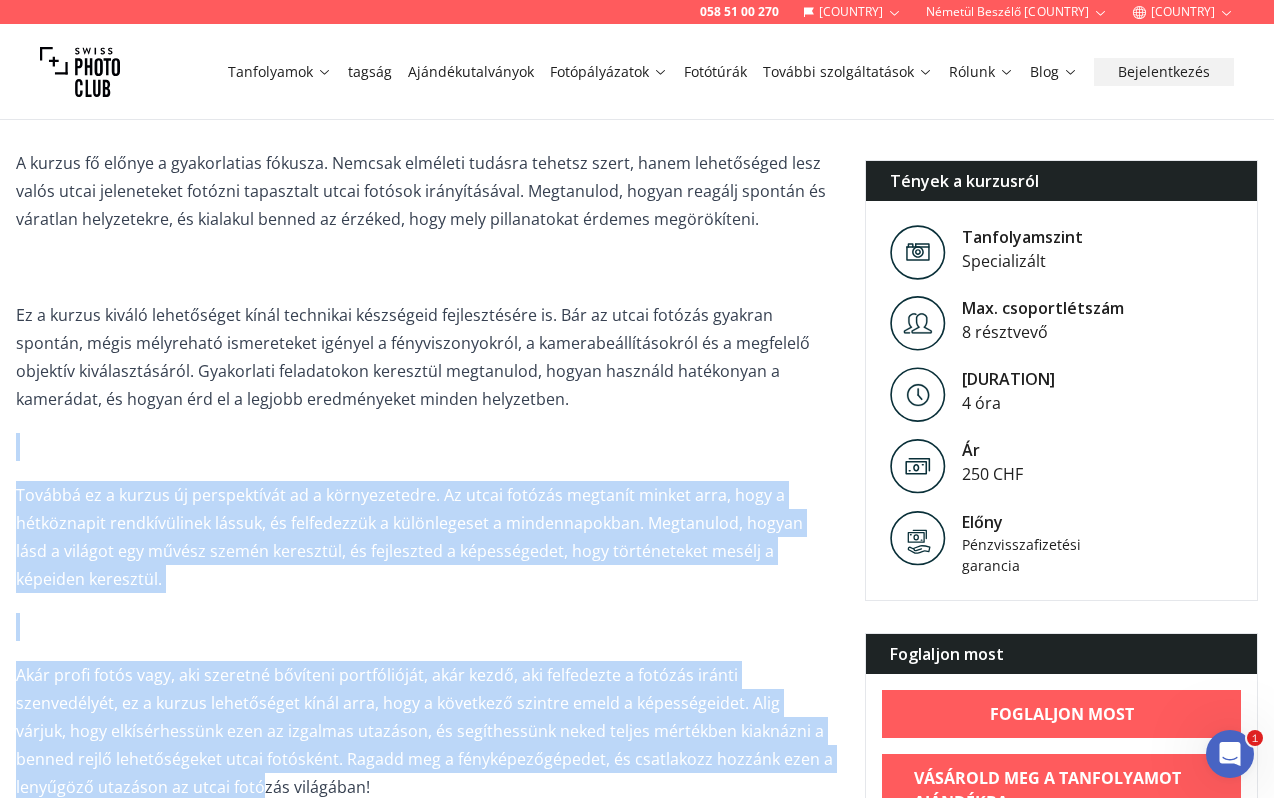 drag, startPoint x: 220, startPoint y: 501, endPoint x: 278, endPoint y: 811, distance: 315.37915 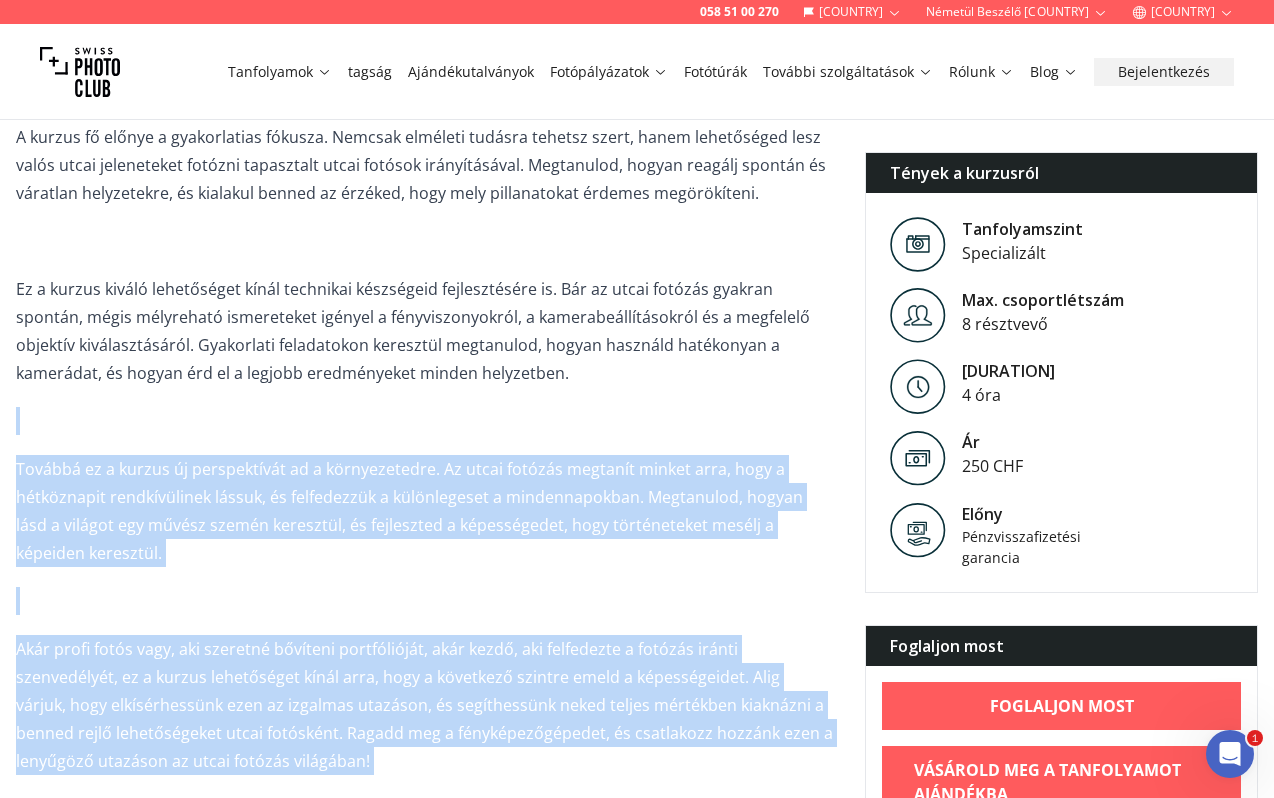click on "Fotópályázatok" at bounding box center (609, 72) 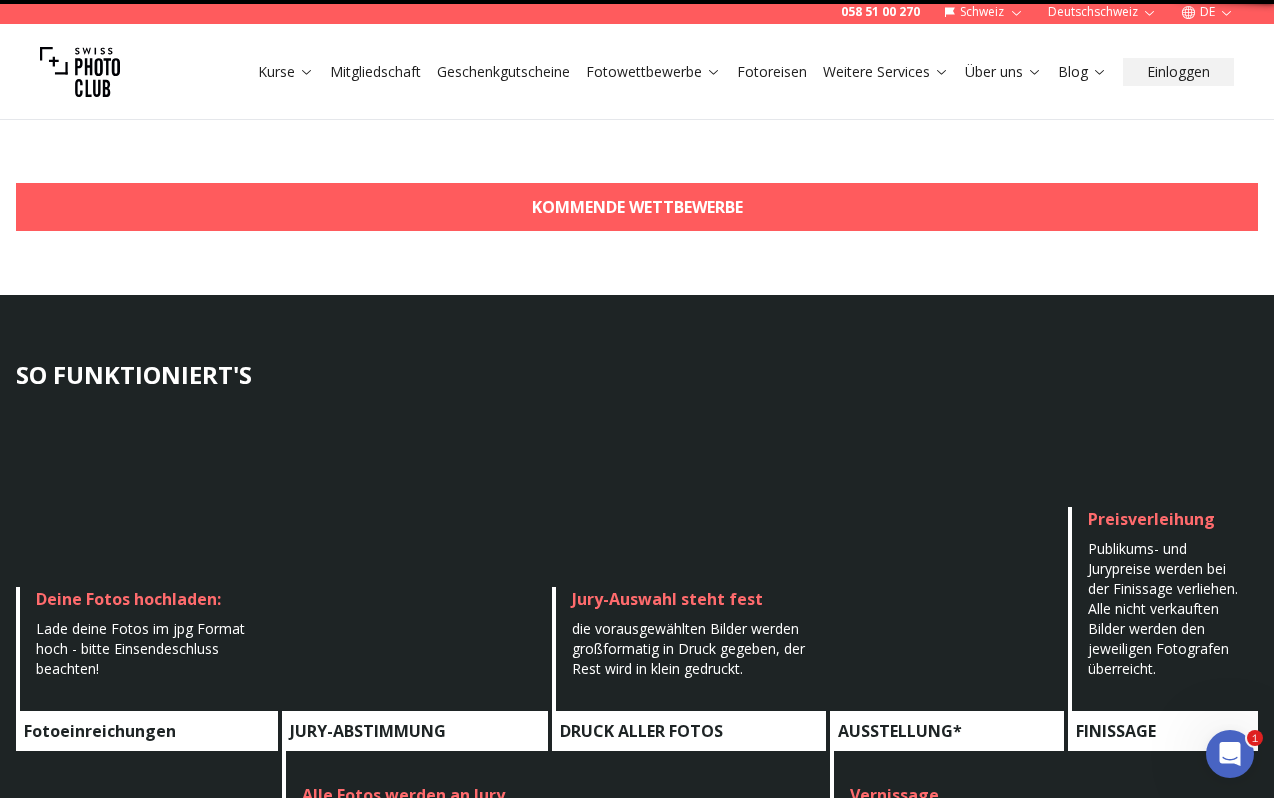 scroll, scrollTop: 0, scrollLeft: 0, axis: both 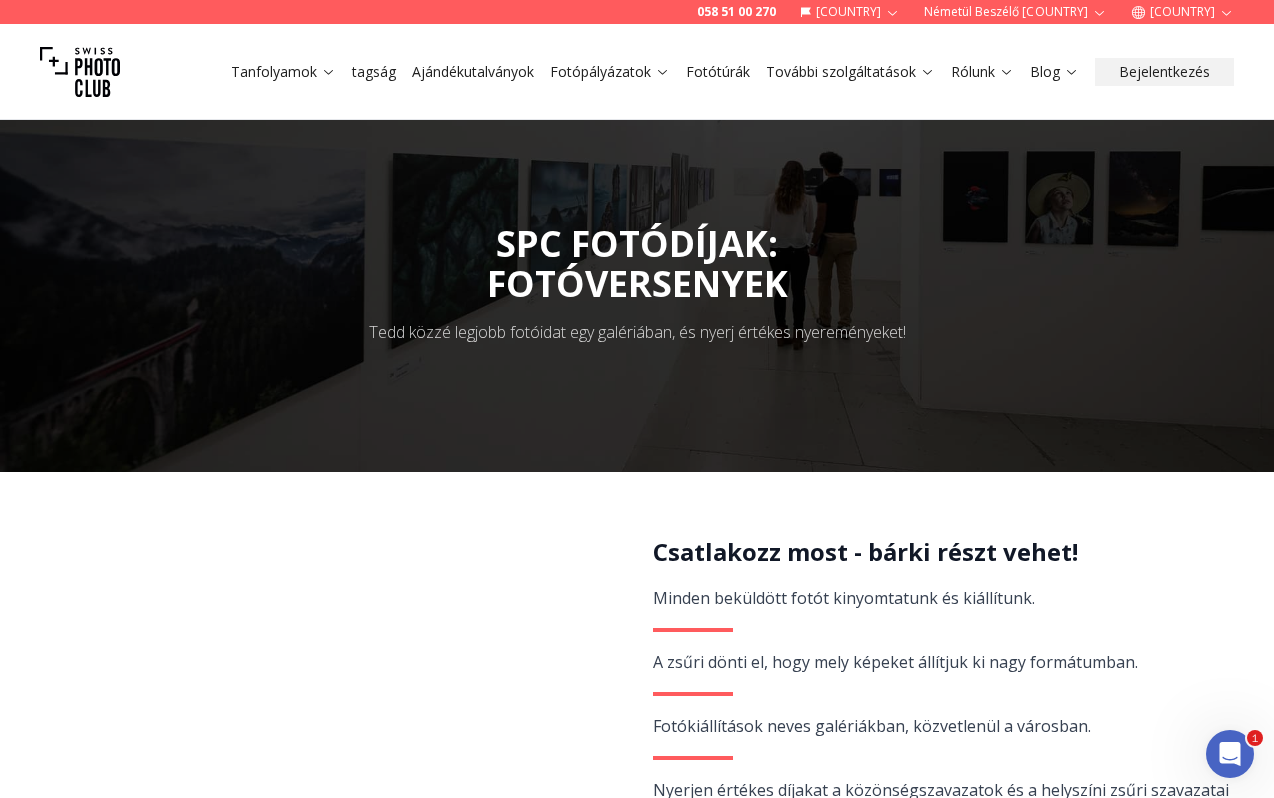 click on "Fotótúrák" at bounding box center (718, 71) 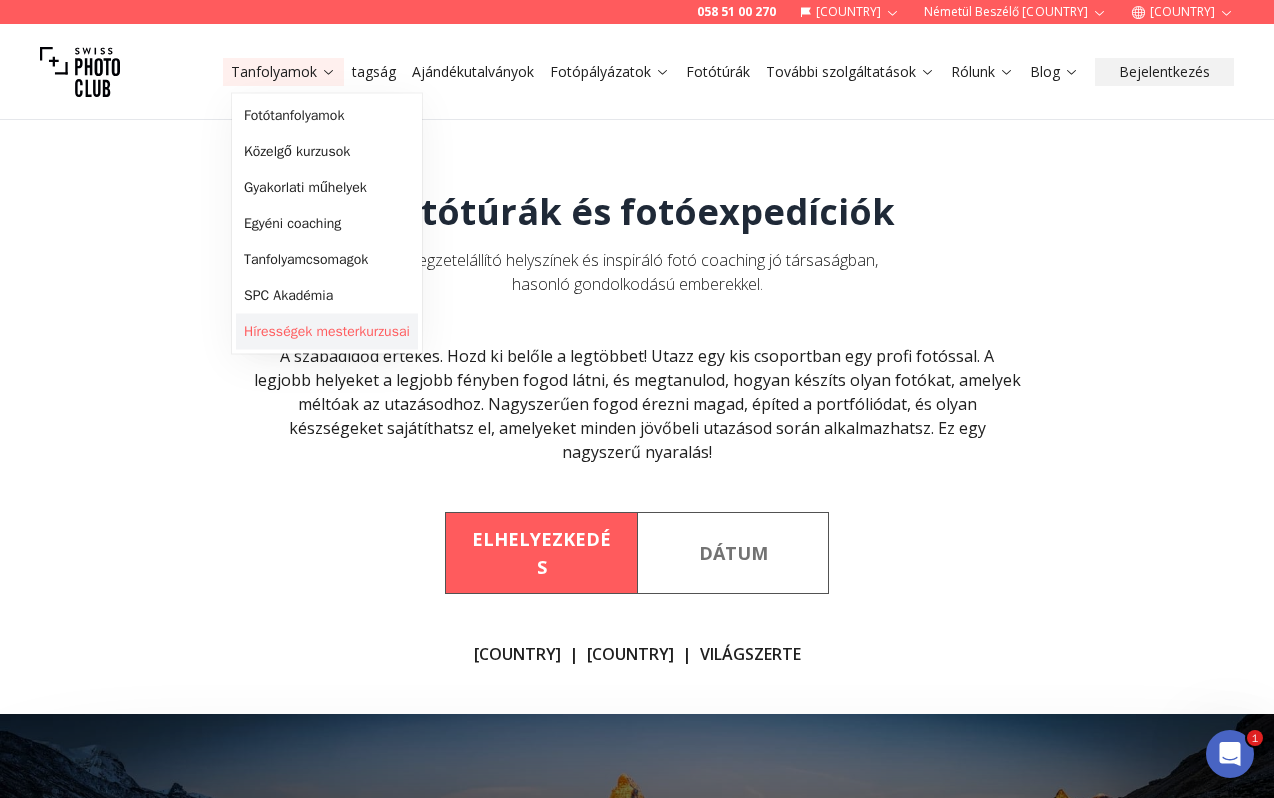 click on "Hírességek mesterkurzusai" at bounding box center [327, 331] 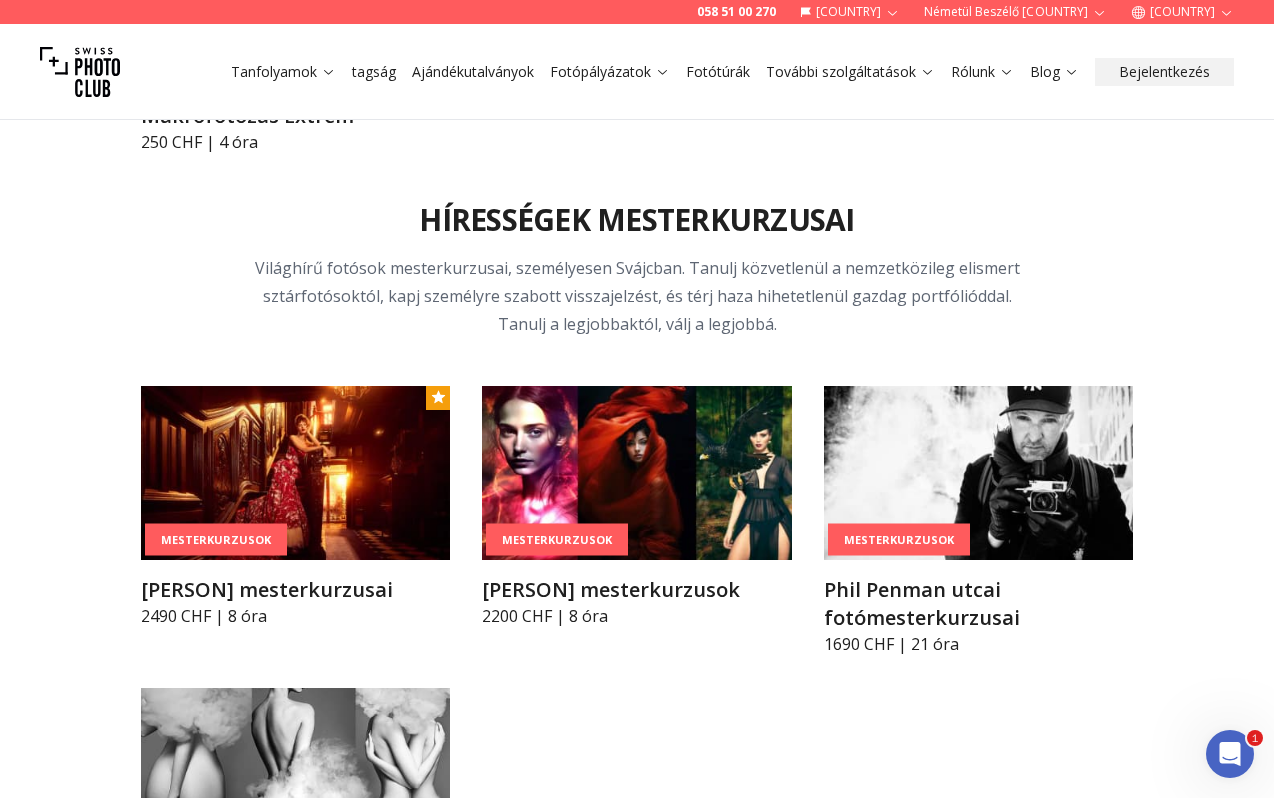 scroll, scrollTop: 5072, scrollLeft: 0, axis: vertical 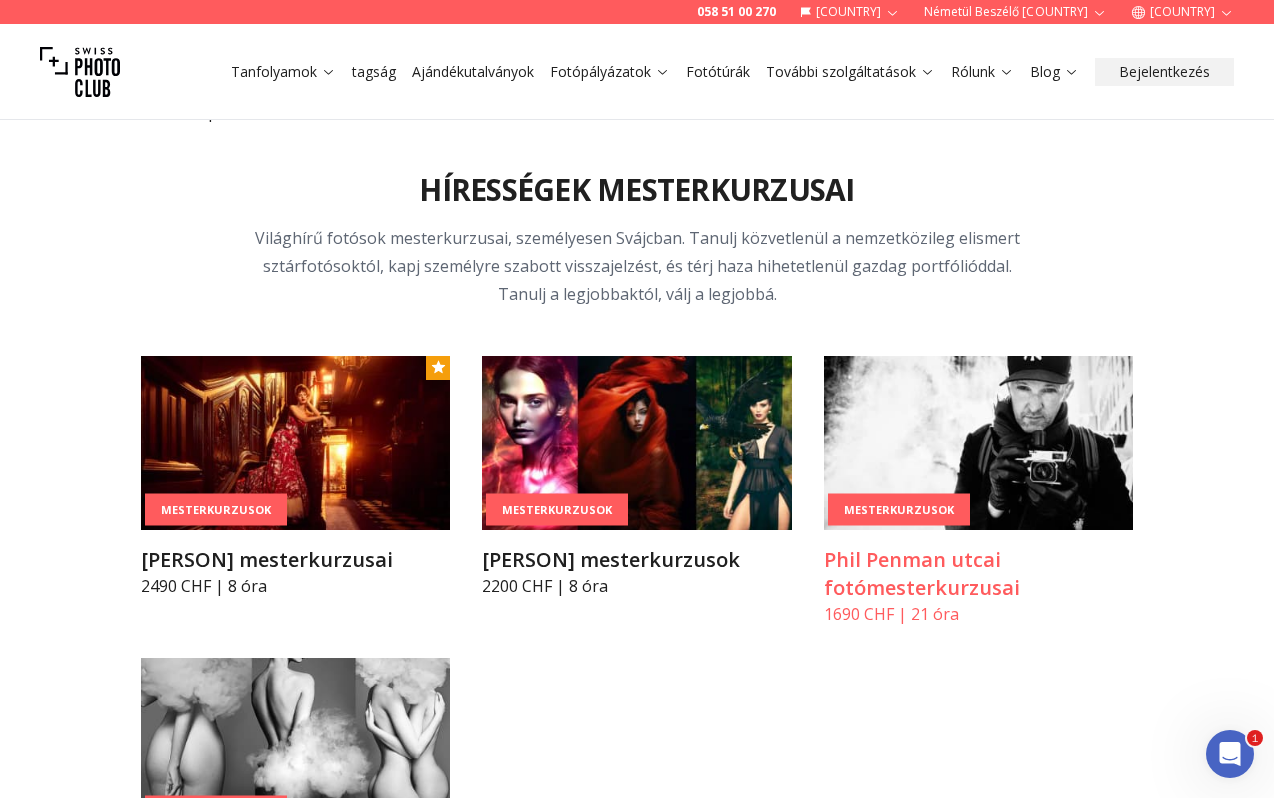 click on "Phil Penman utcai fotómesterkurzusai" at bounding box center [922, 573] 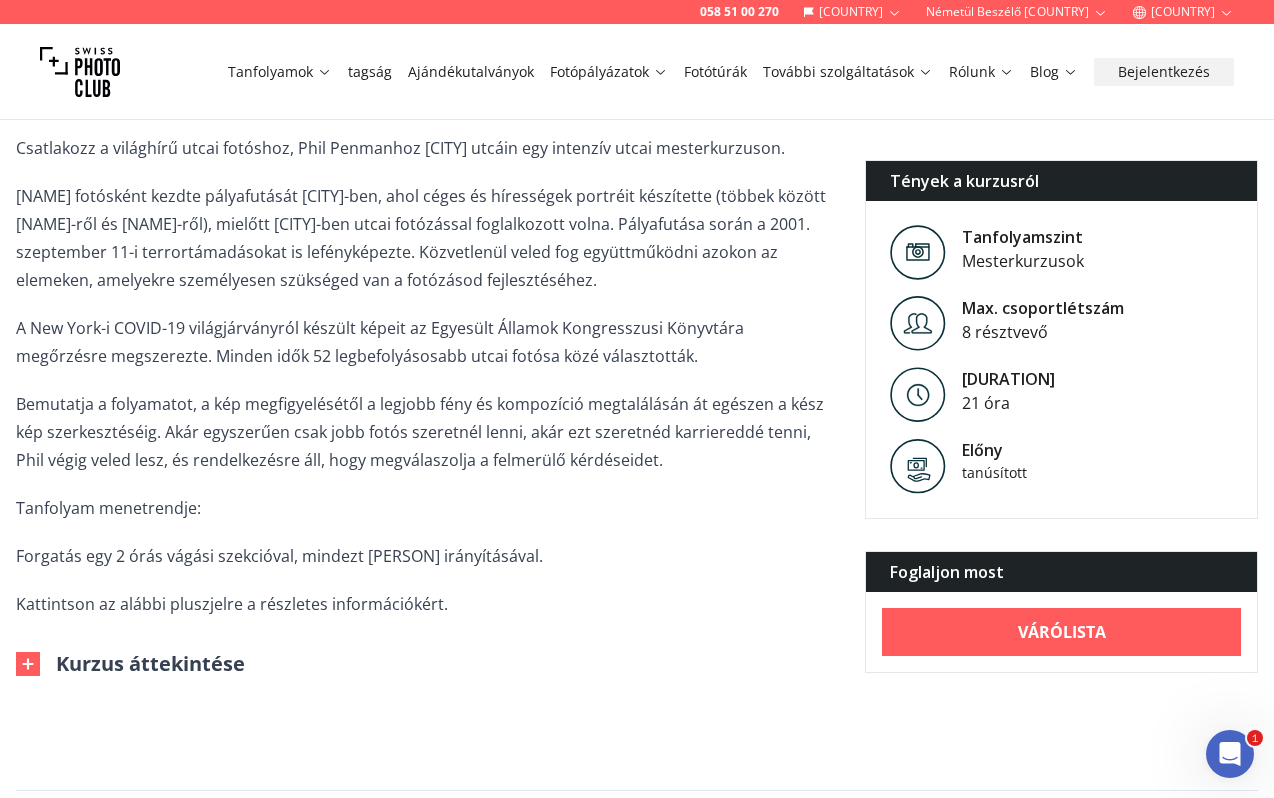 scroll, scrollTop: 594, scrollLeft: 0, axis: vertical 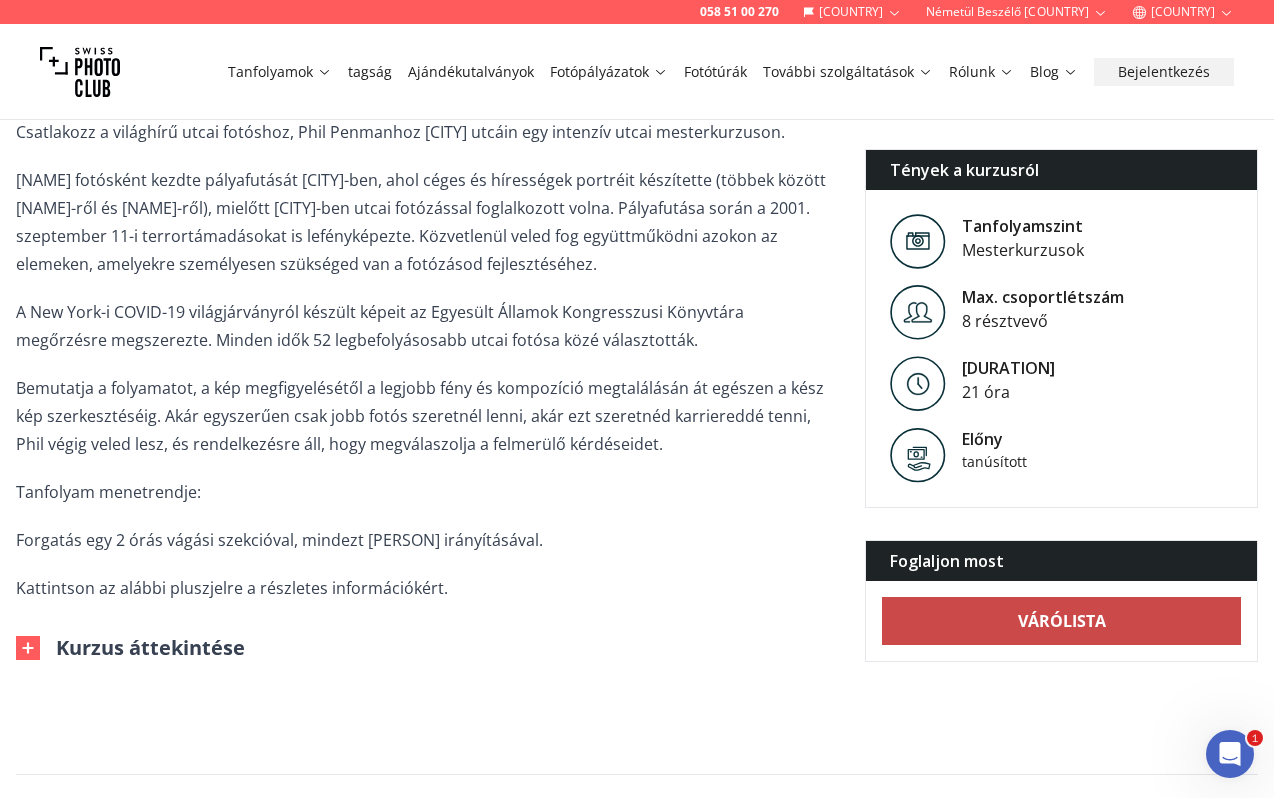 click on "Várólista" at bounding box center [1062, 621] 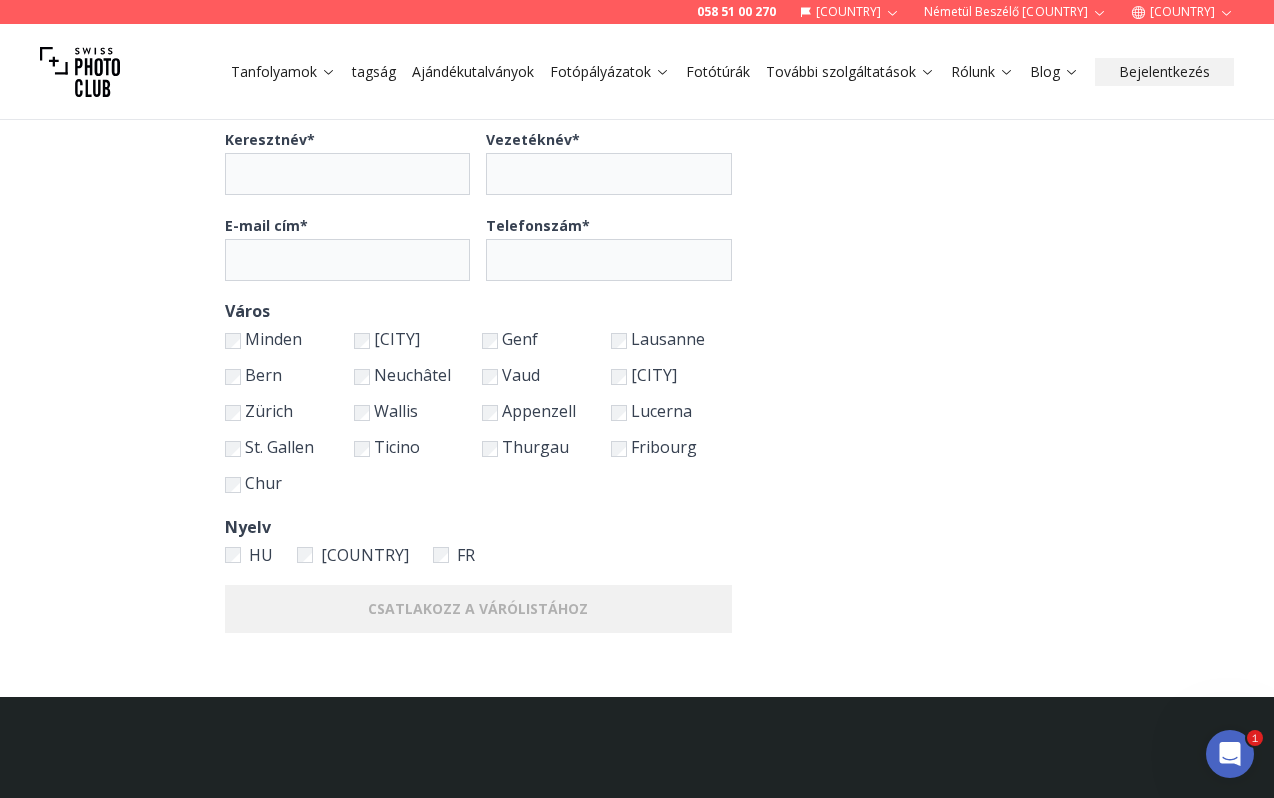 scroll, scrollTop: 240, scrollLeft: 0, axis: vertical 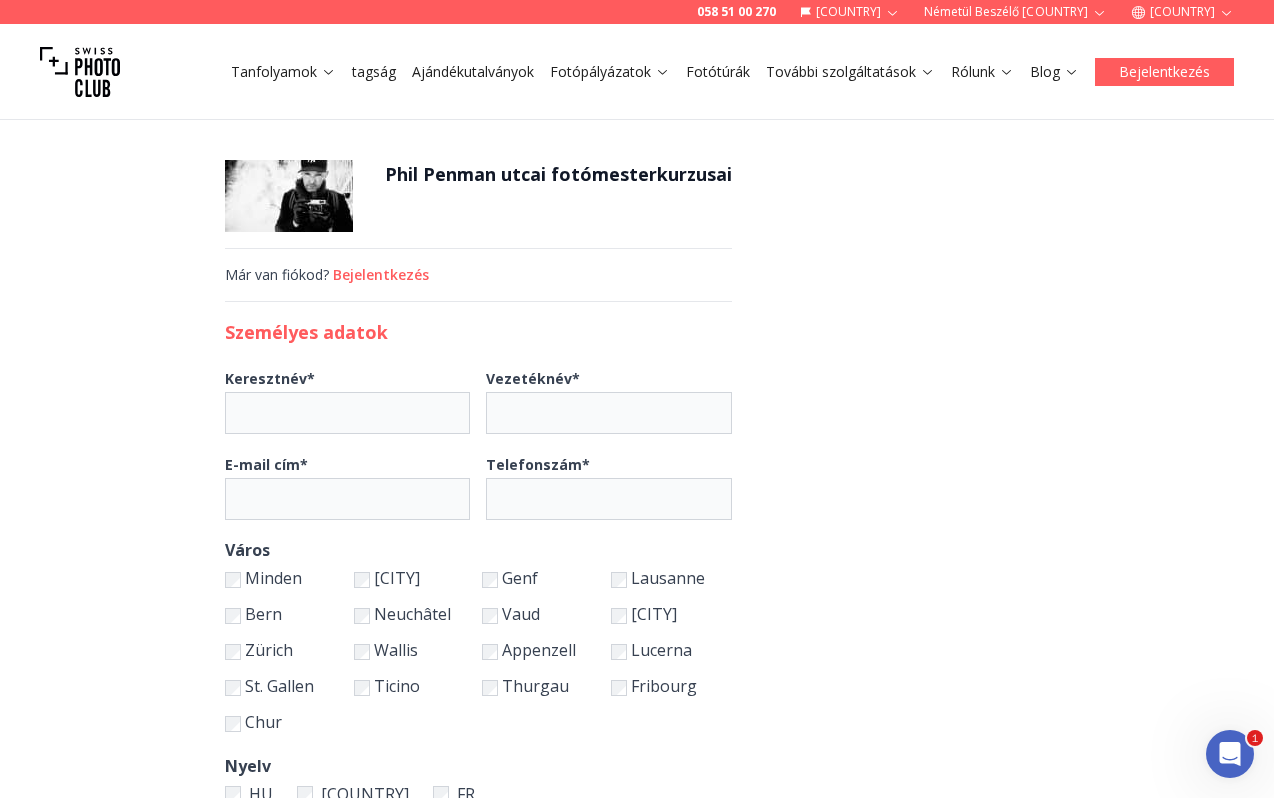 click on "Bejelentkezés" at bounding box center (1164, 71) 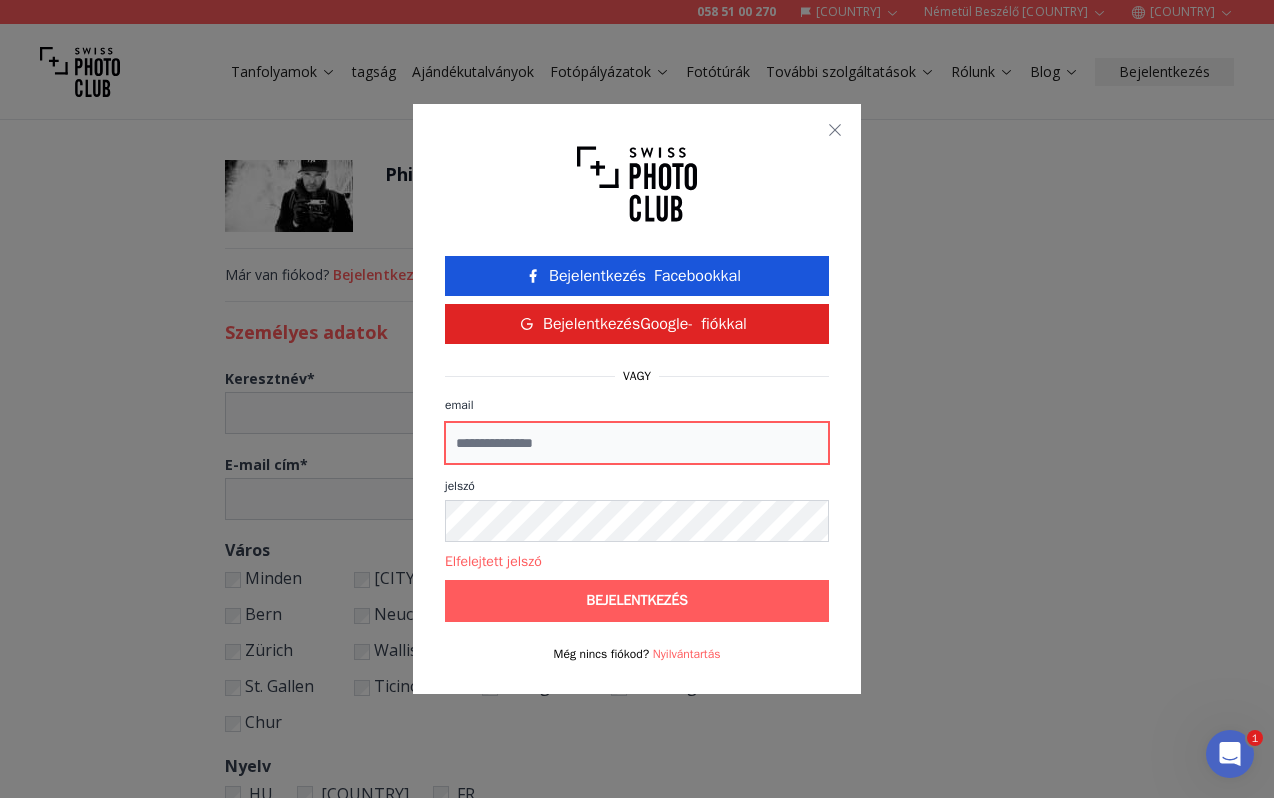 click on "email" at bounding box center (637, 443) 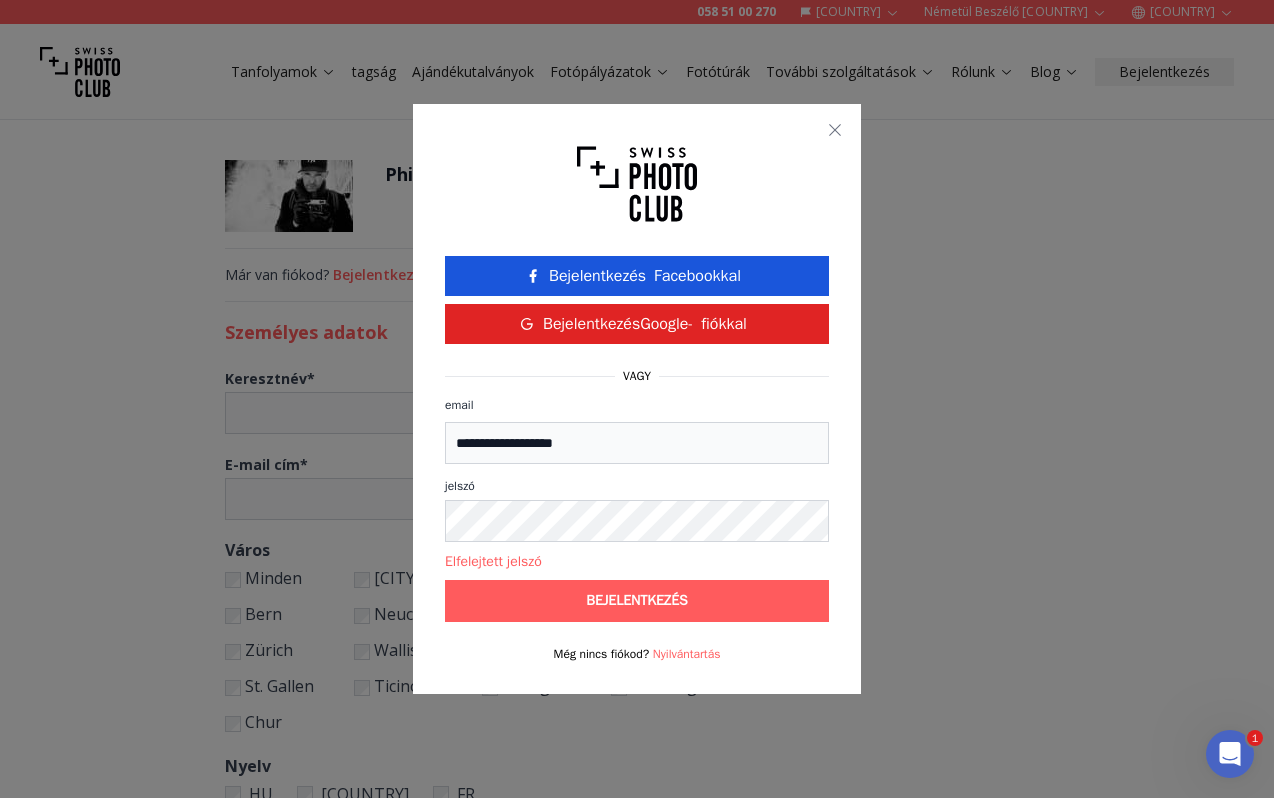 type on "******" 